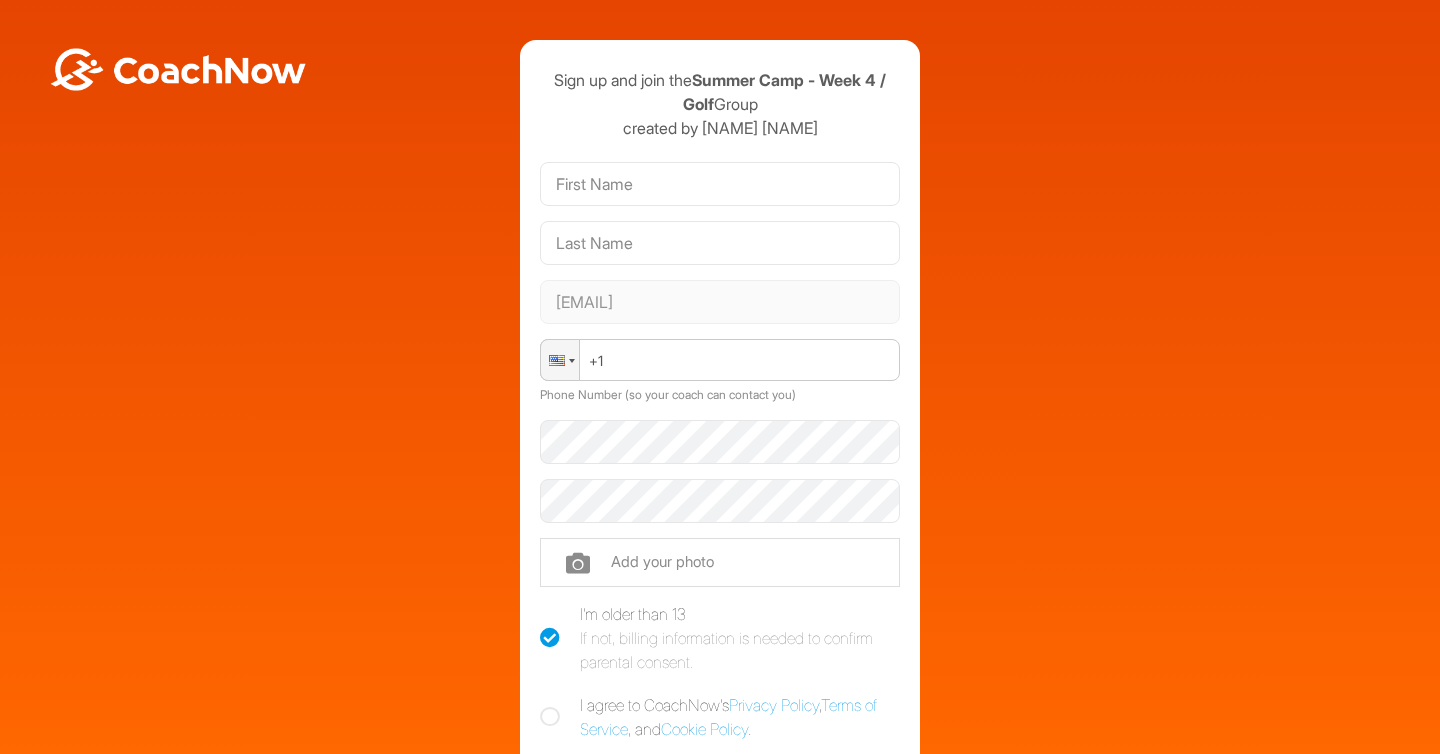 scroll, scrollTop: 0, scrollLeft: 0, axis: both 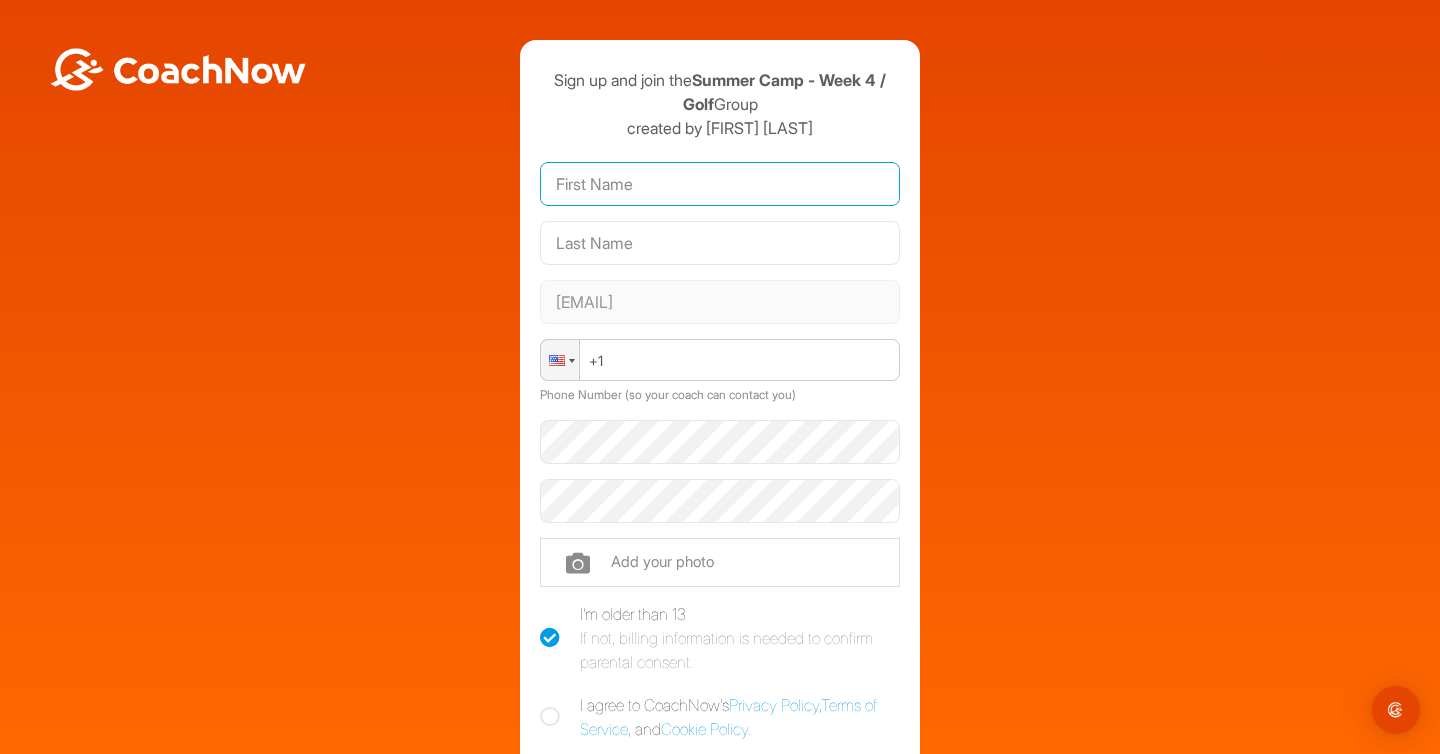 click at bounding box center [720, 184] 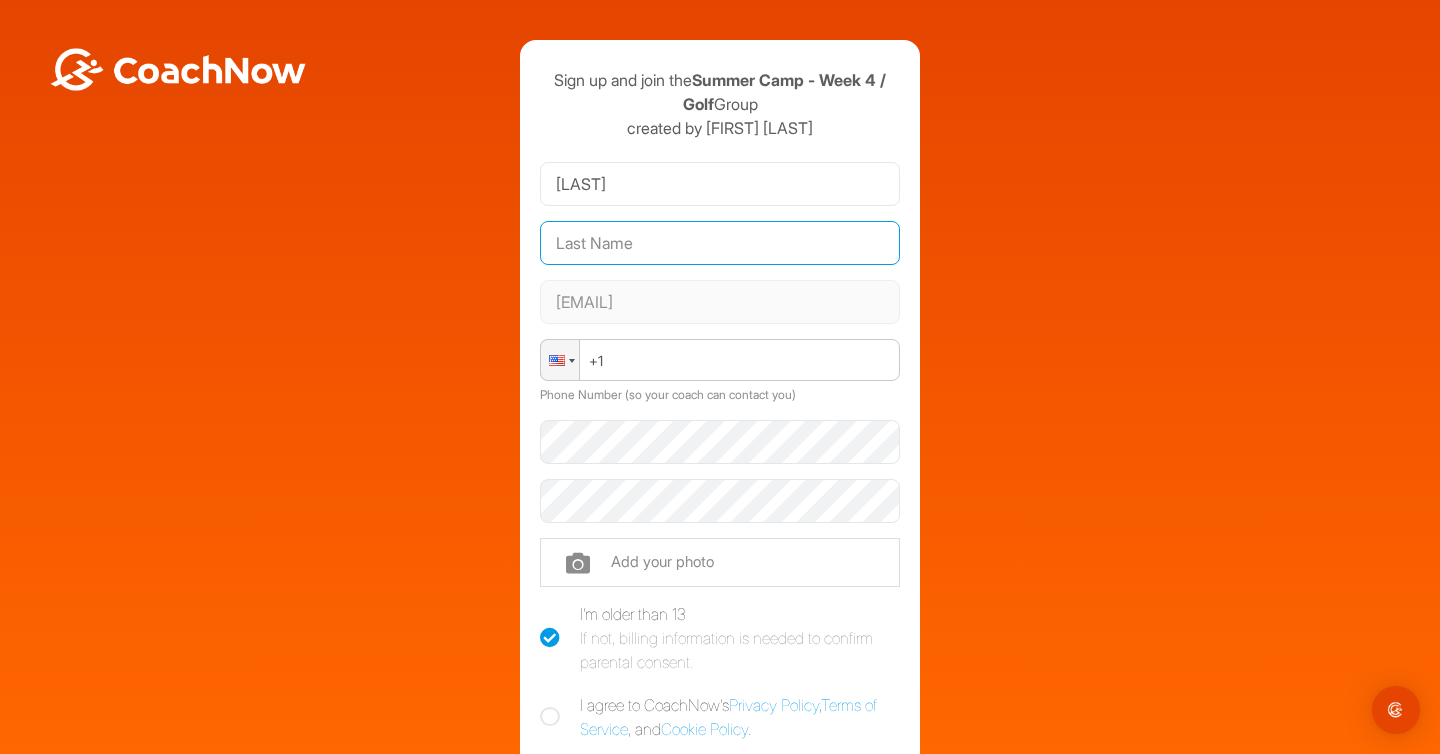 type on "Valderrama-Baker" 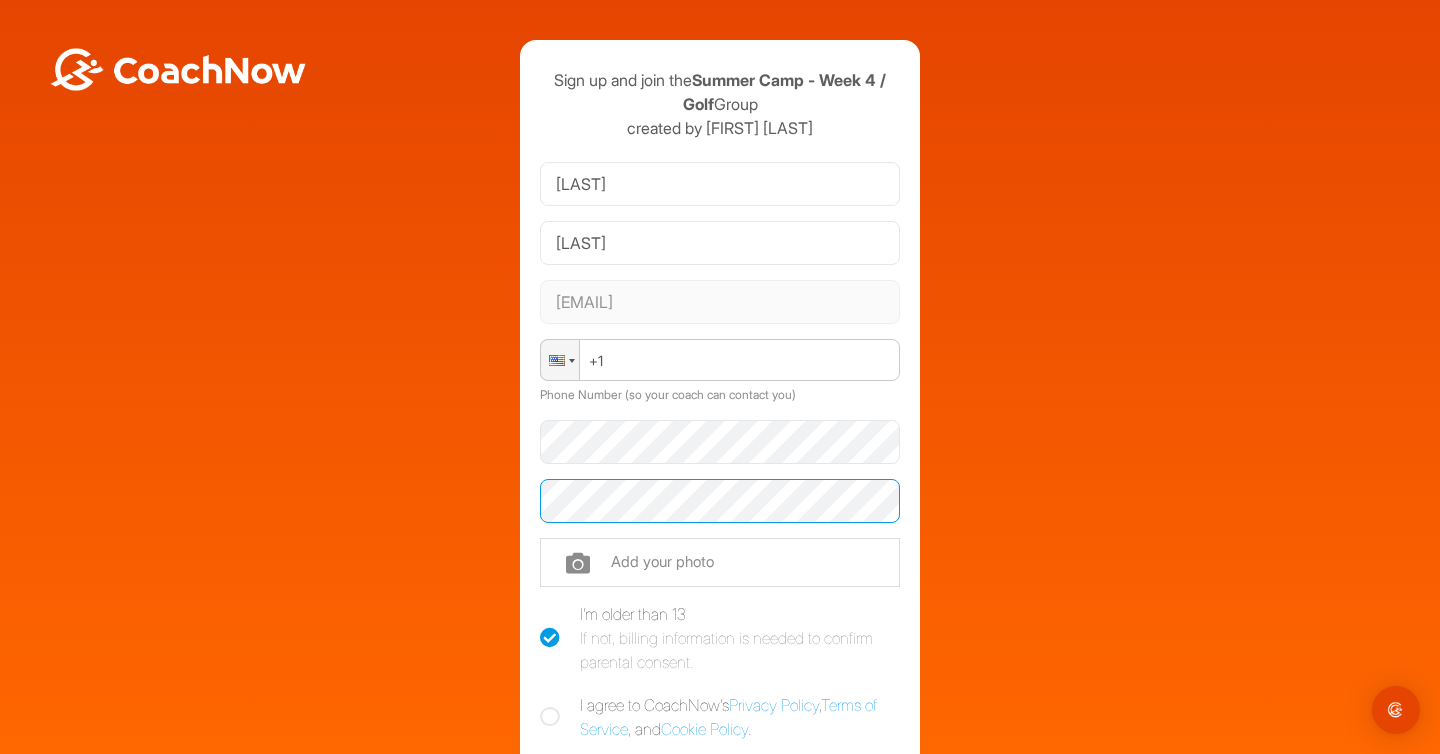 scroll, scrollTop: 302, scrollLeft: 0, axis: vertical 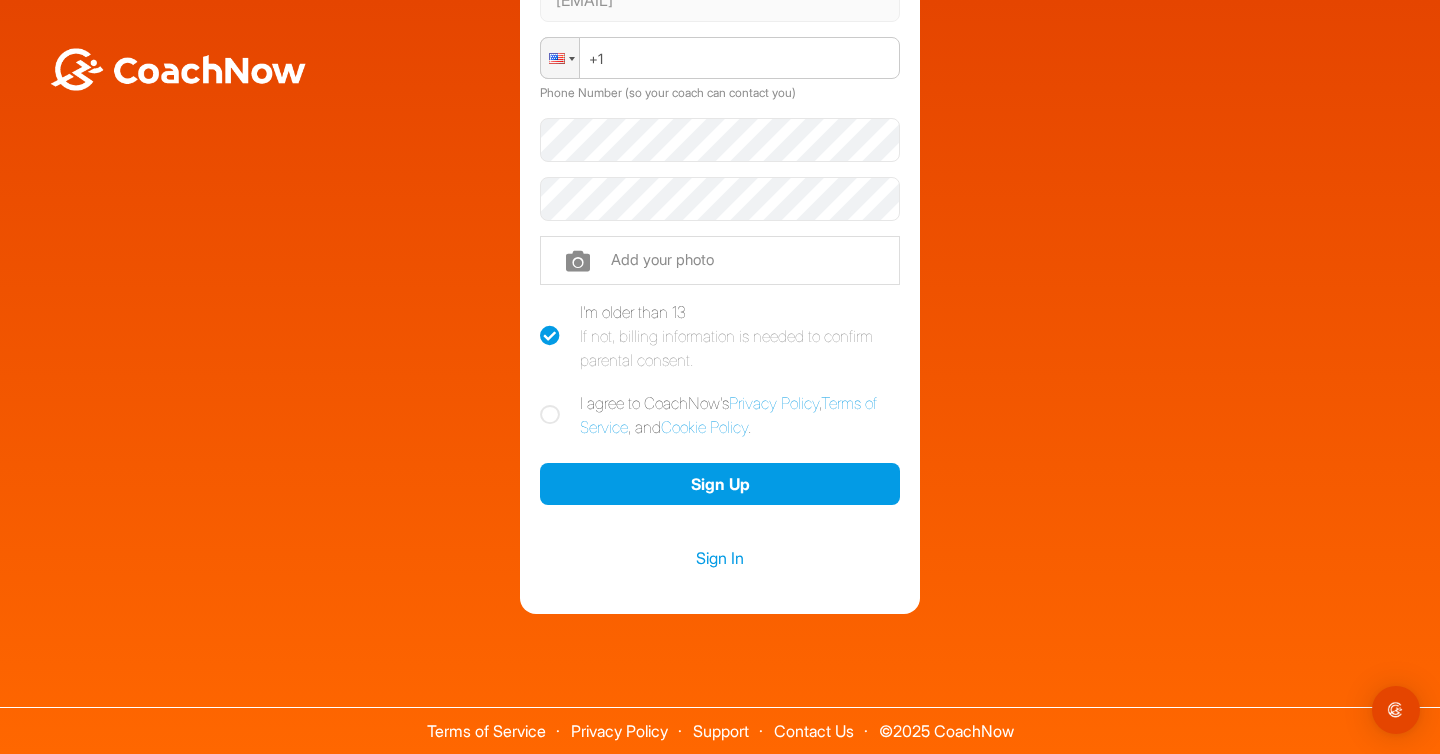 click at bounding box center [550, 415] 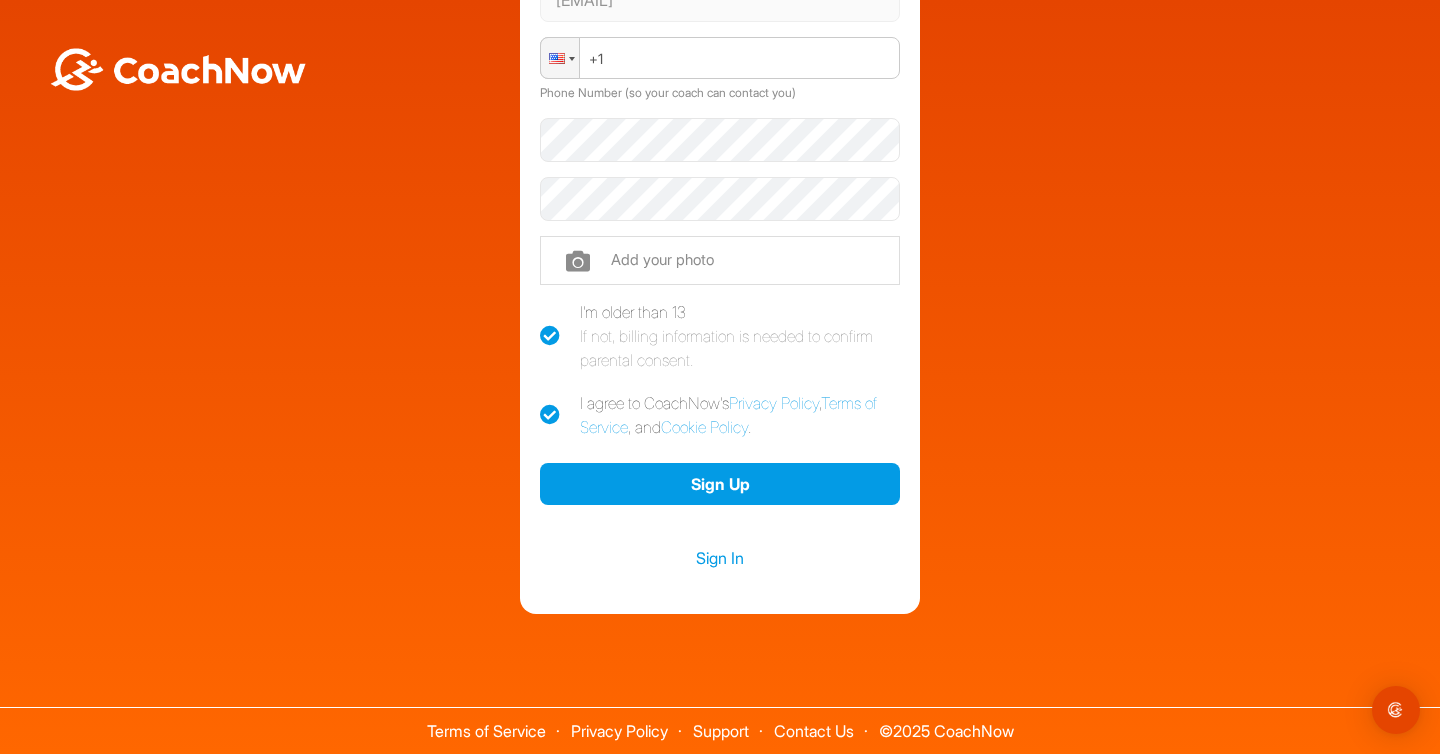 checkbox on "true" 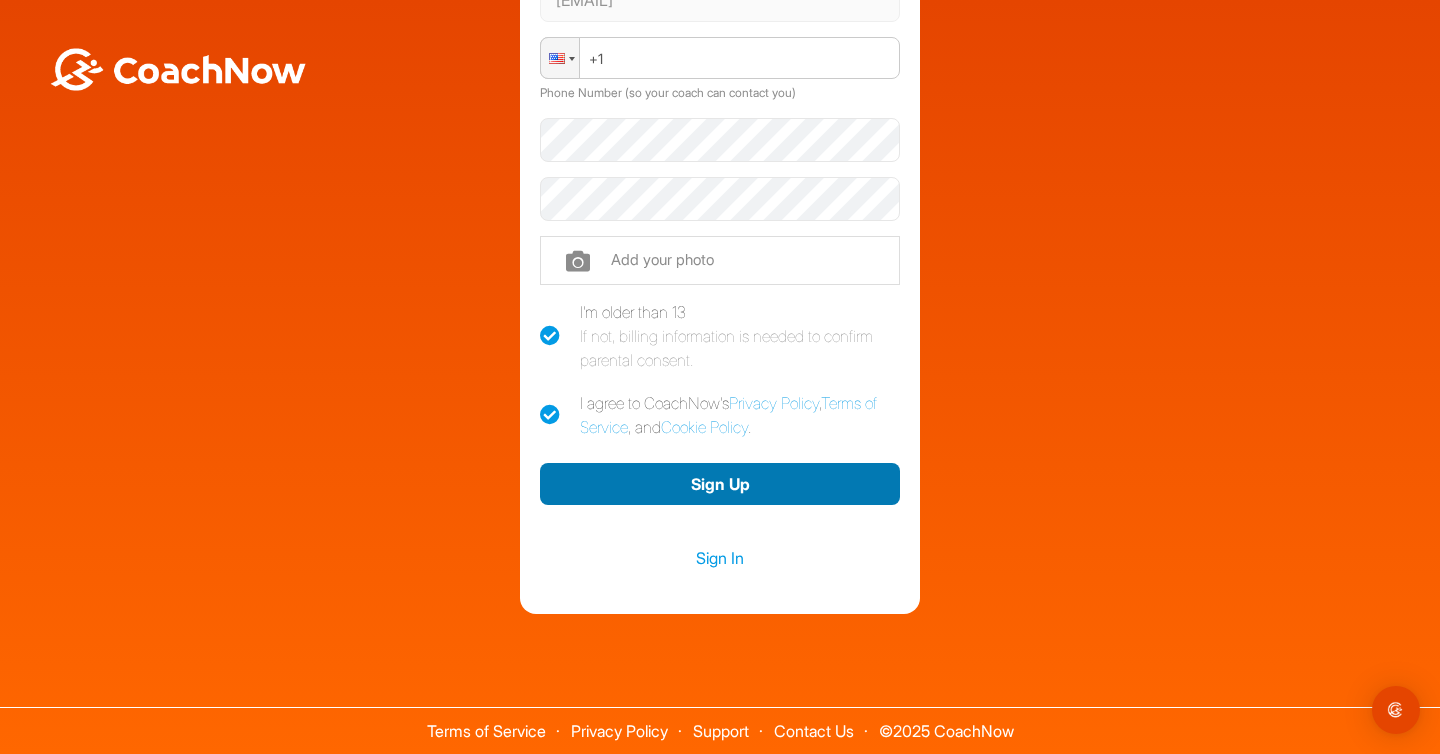 click on "Sign Up" at bounding box center [720, 484] 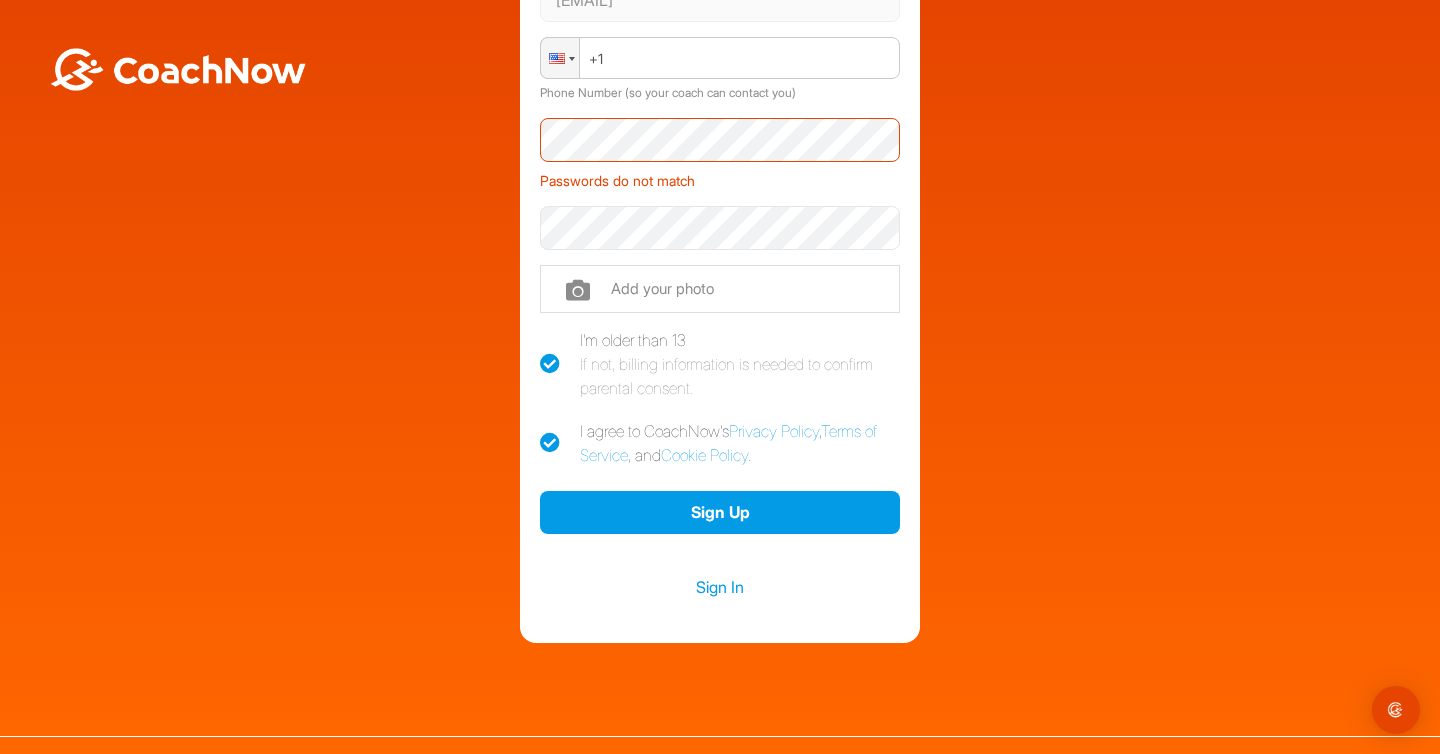 click on "Sign up and join the  Summer Camp - Week 4  / Golf  Group created by Ben Craggs Carolina Valderrama-Baker carval2000@hotmail.com Phone +1 Phone Number (so your coach can contact you) Passwords do not match Add your photo I'm older than 13 If not, billing information is needed to confirm parental consent. I agree to CoachNow's  Privacy Policy ,  Terms of Service , and  Cookie Policy . Sign Up Sign In" at bounding box center (720, 190) 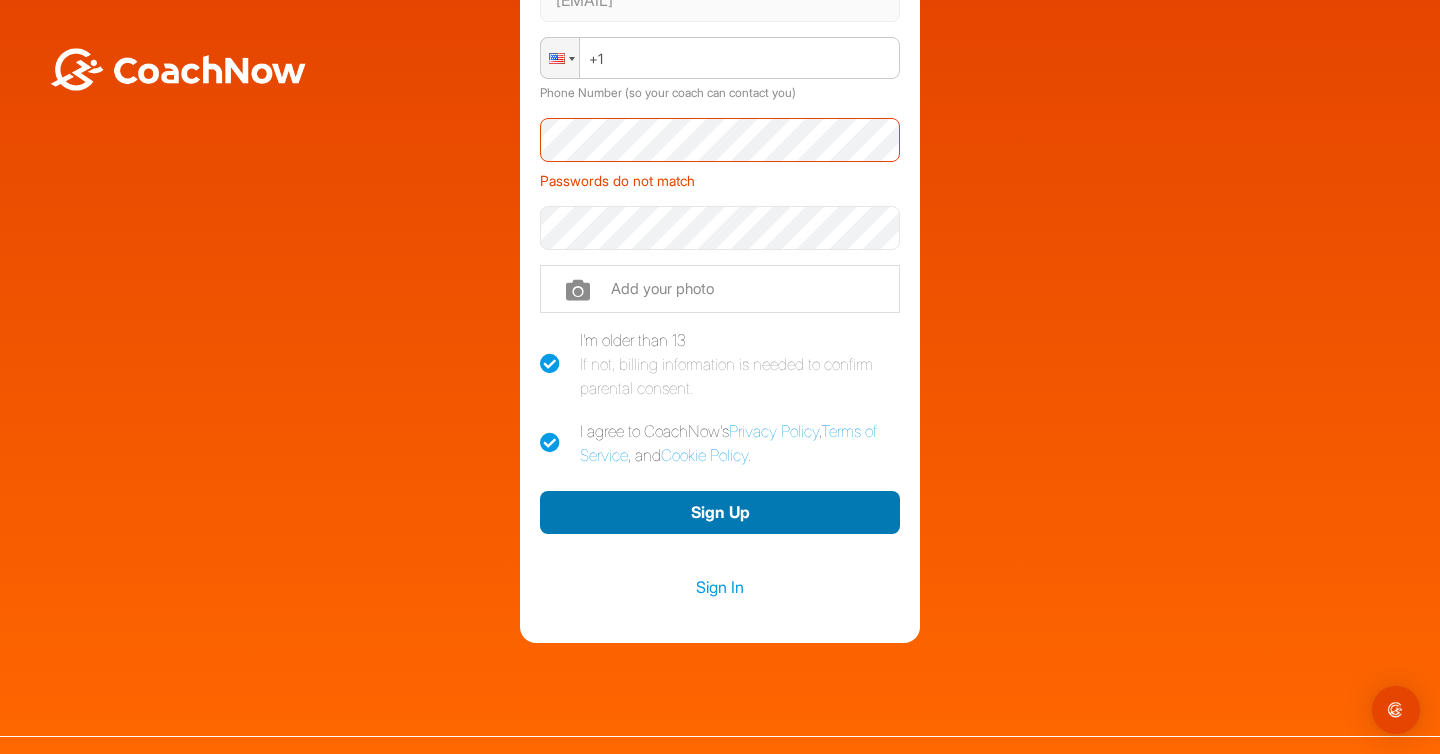 click on "Sign Up" at bounding box center [720, 512] 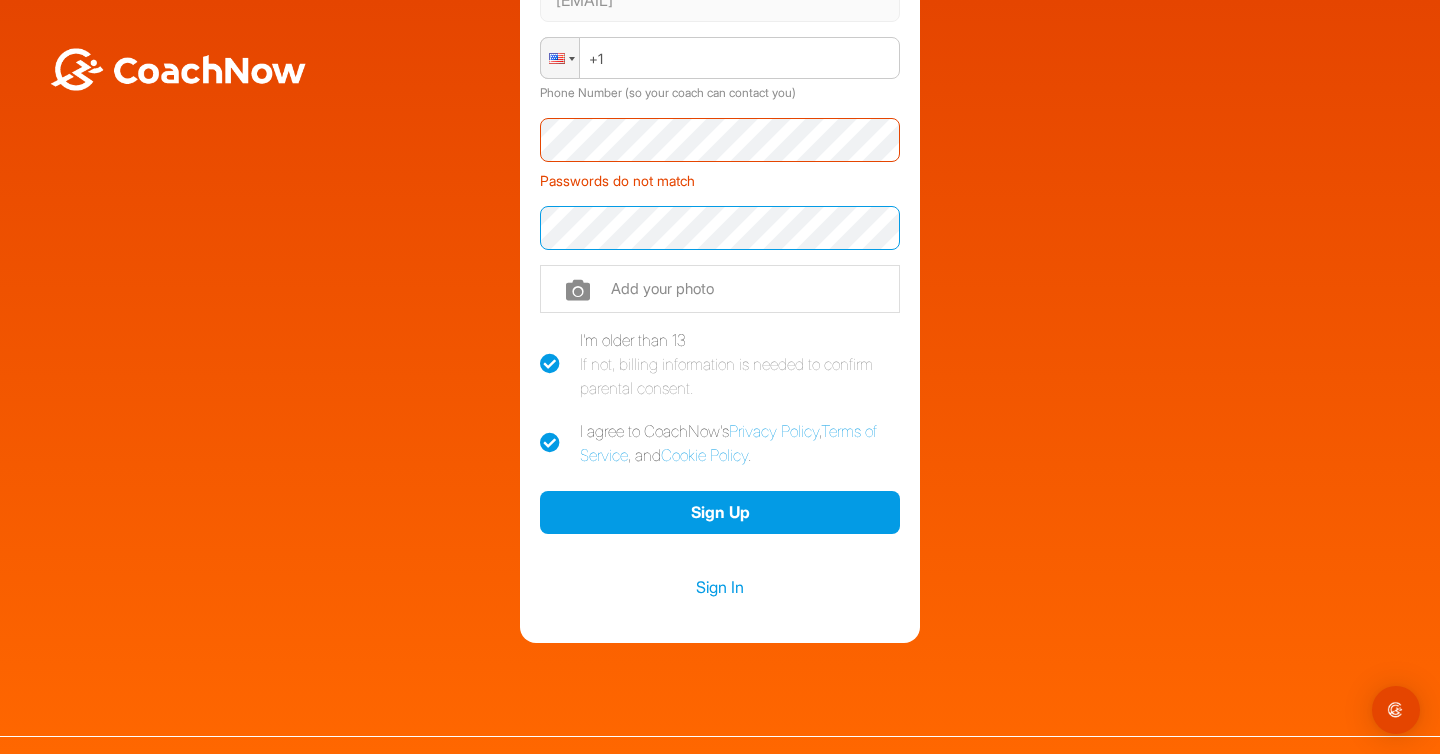 click on "Sign up and join the  Summer Camp - Week 4  / Golf  Group created by Ben Craggs Carolina Valderrama-Baker carval2000@hotmail.com Phone +1 Phone Number (so your coach can contact you) Passwords do not match Add your photo I'm older than 13 If not, billing information is needed to confirm parental consent. I agree to CoachNow's  Privacy Policy ,  Terms of Service , and  Cookie Policy . Sign Up Sign In" at bounding box center (720, 190) 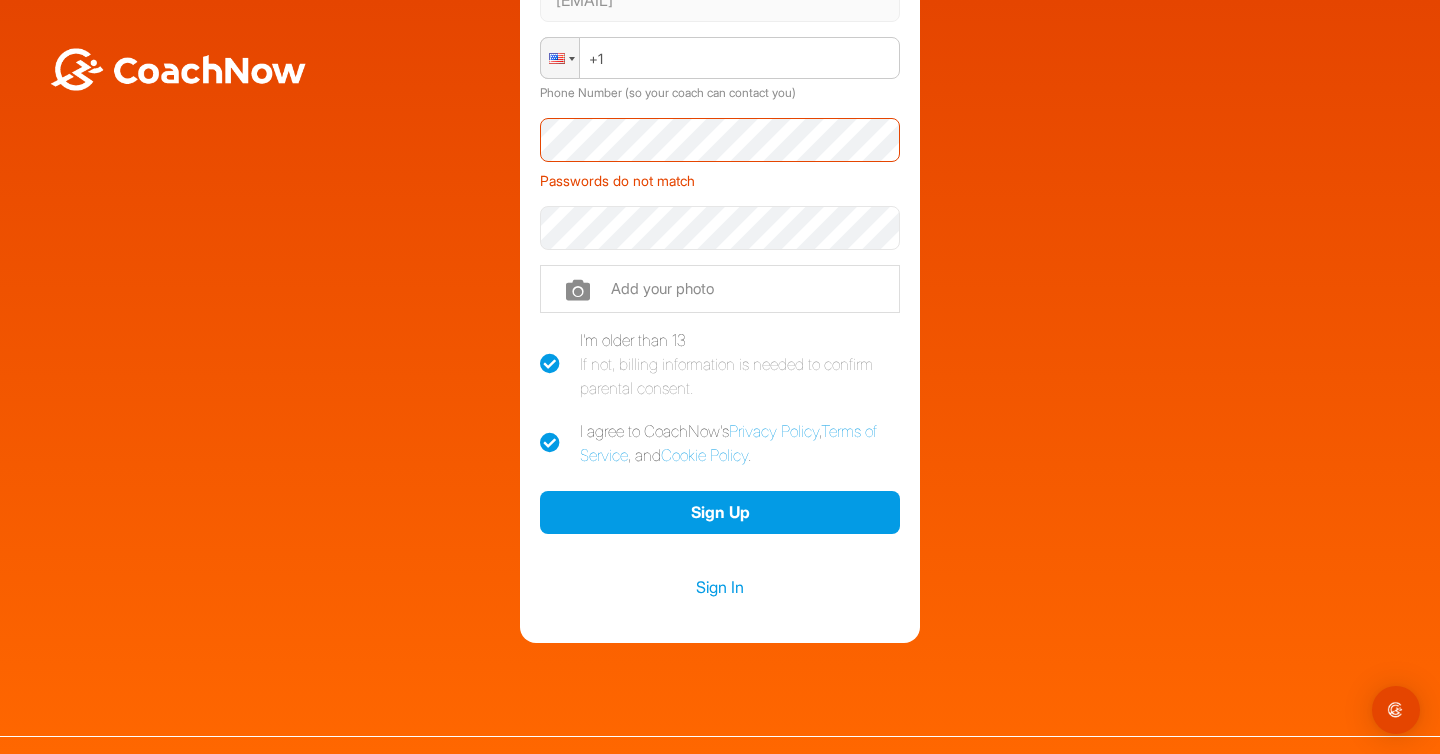 click at bounding box center [720, 227] 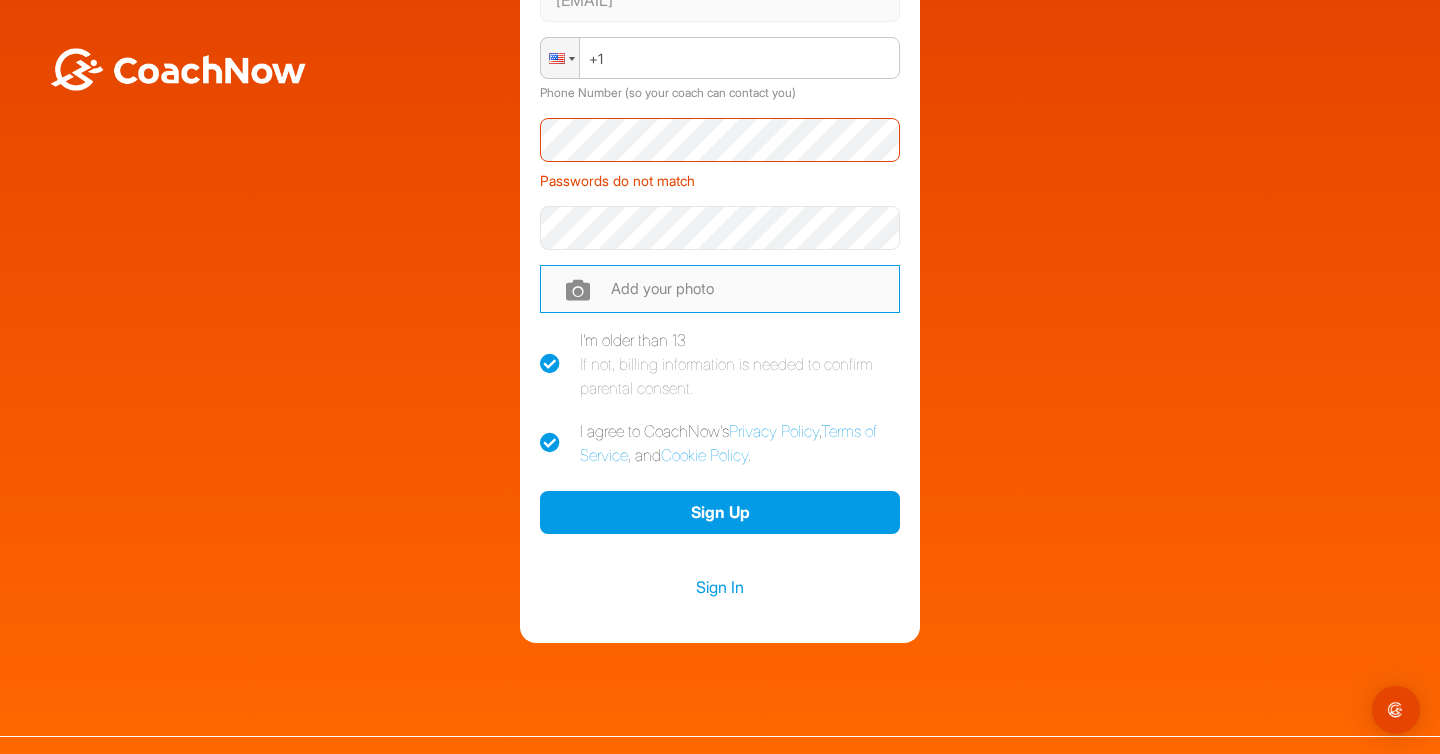 click at bounding box center [720, 289] 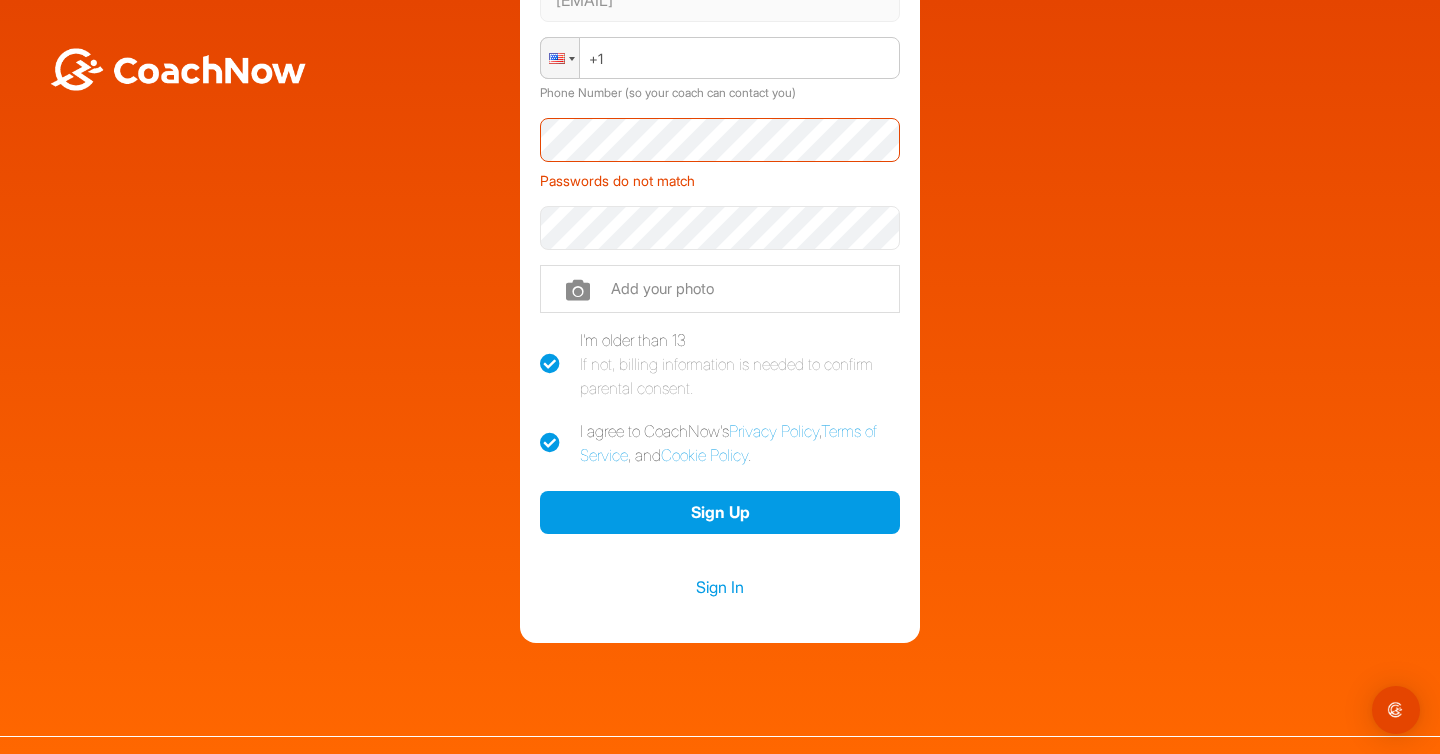 click on "Sign up and join the  Summer Camp - Week 4  / Golf  Group created by Ben Craggs Carolina Valderrama-Baker carval2000@hotmail.com Phone +1 Phone Number (so your coach can contact you) Passwords do not match Add your photo I'm older than 13 If not, billing information is needed to confirm parental consent. I agree to CoachNow's  Privacy Policy ,  Terms of Service , and  Cookie Policy . Sign Up Sign In" at bounding box center (720, 190) 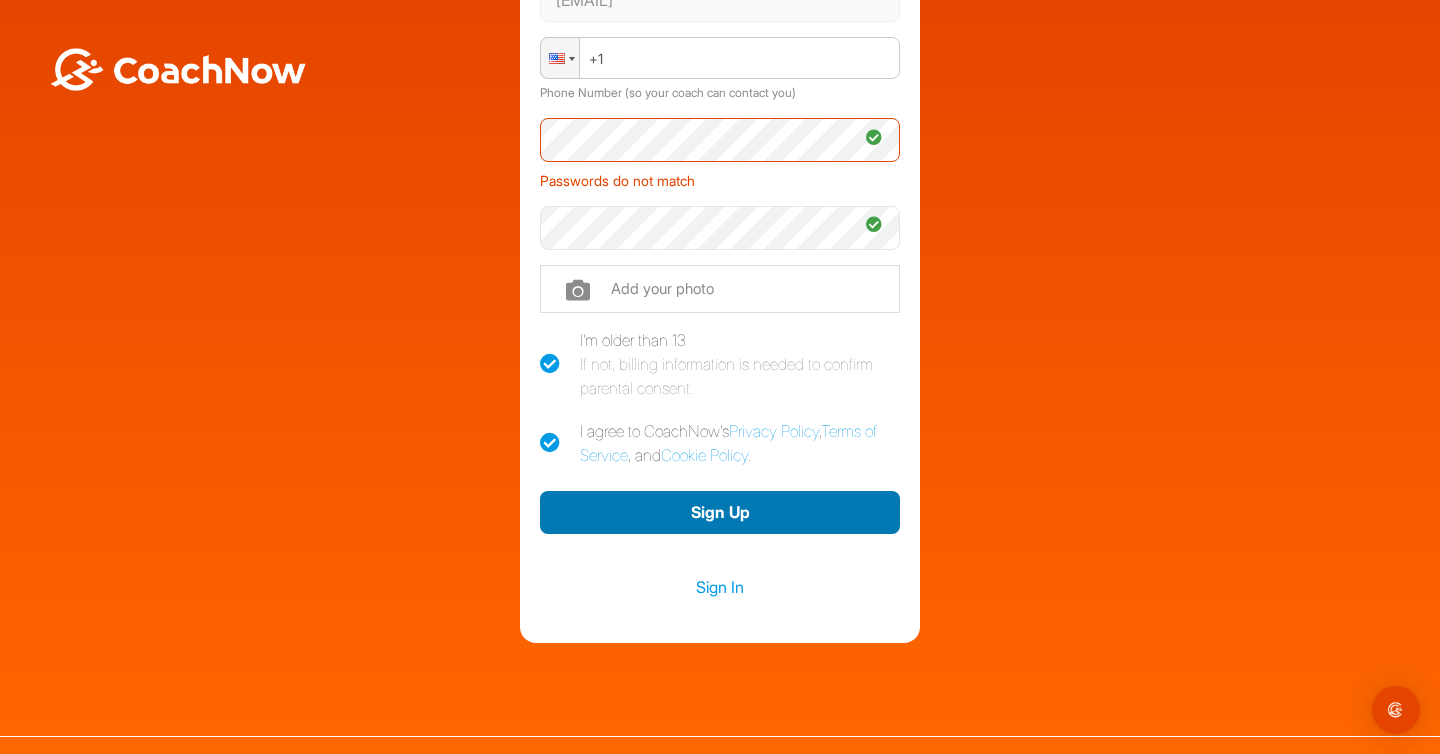 click on "Sign Up" at bounding box center (720, 512) 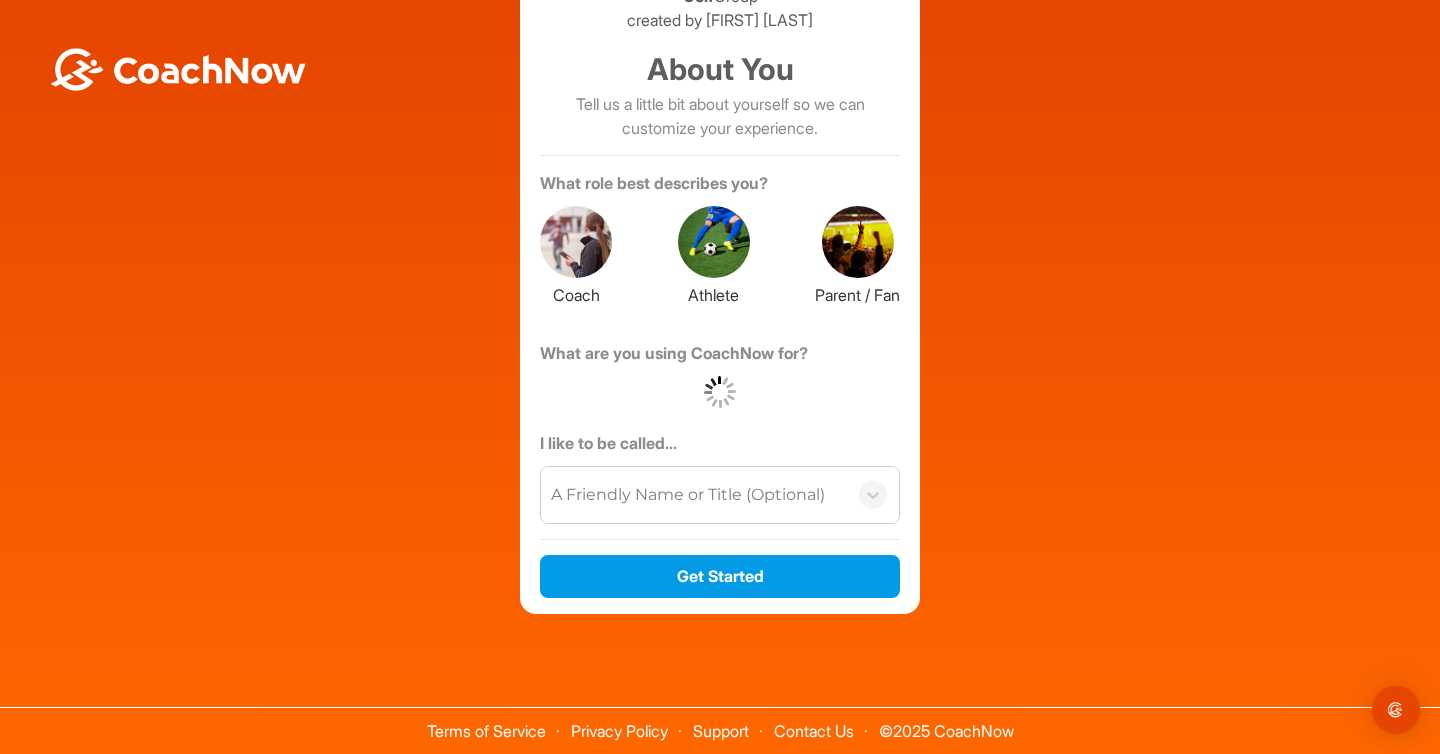 scroll, scrollTop: 134, scrollLeft: 0, axis: vertical 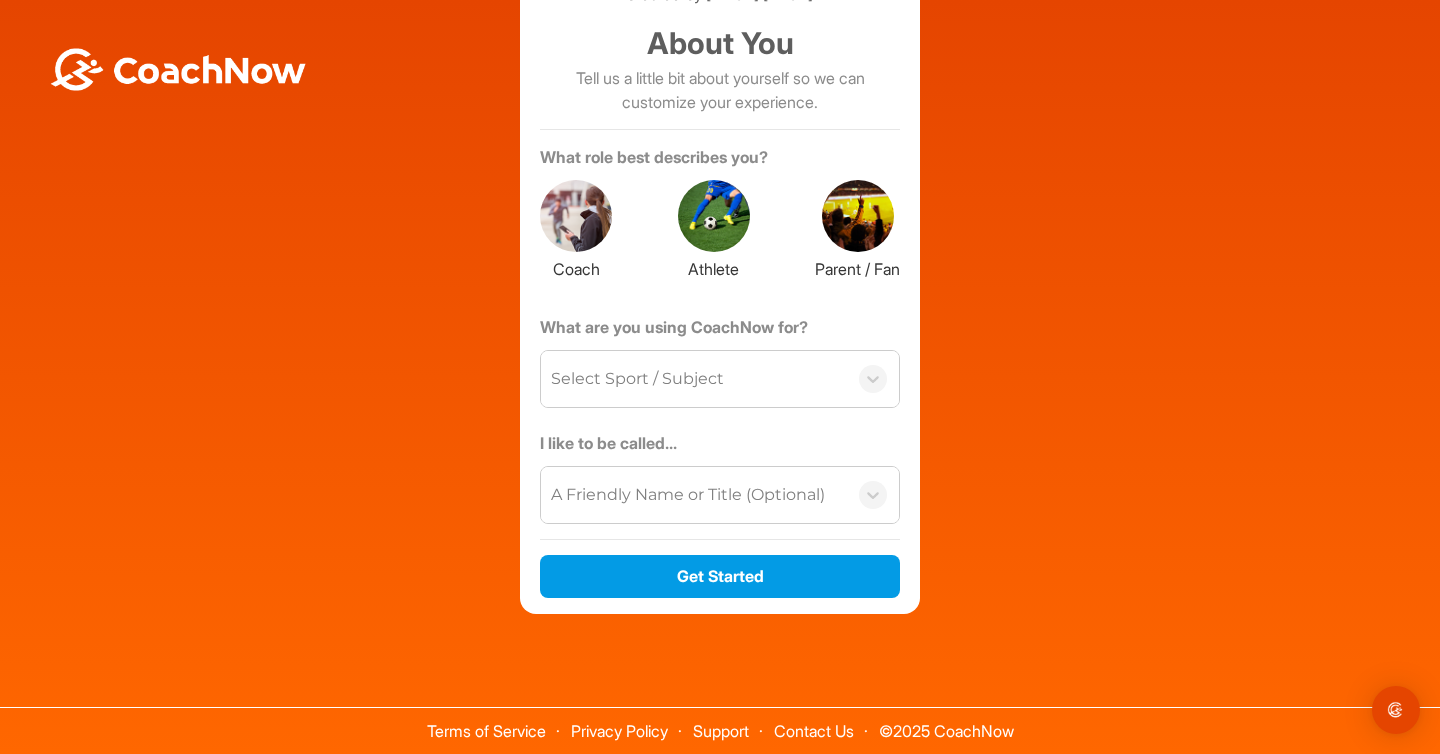click at bounding box center (858, 216) 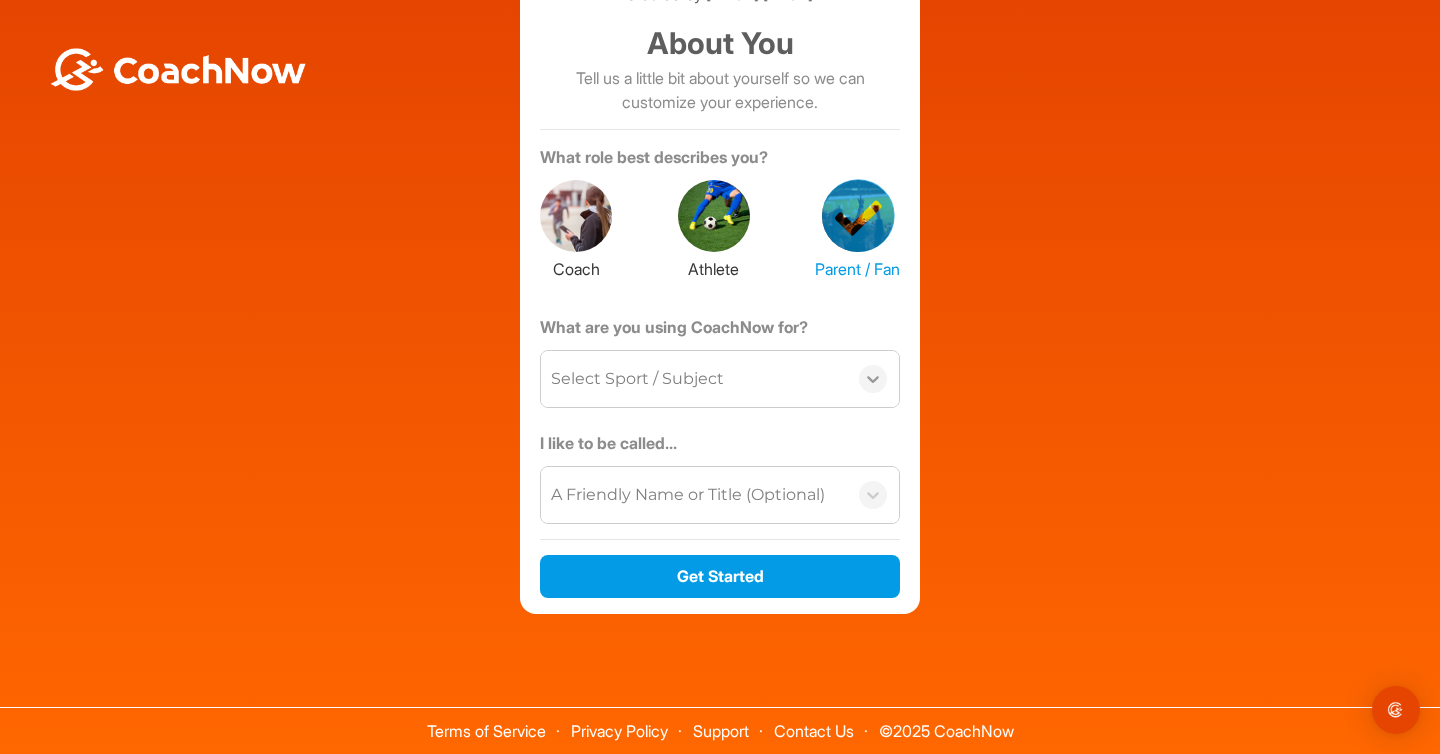 click 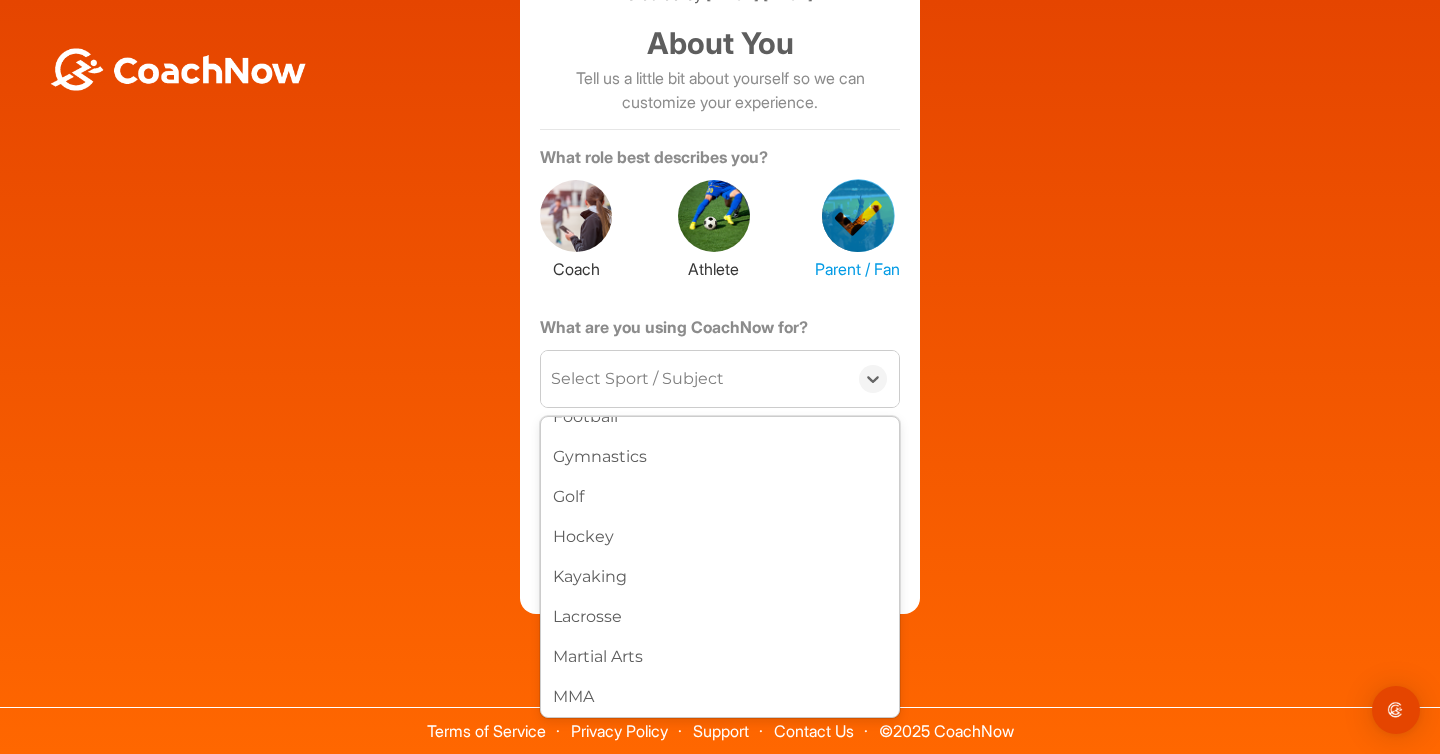 scroll, scrollTop: 462, scrollLeft: 0, axis: vertical 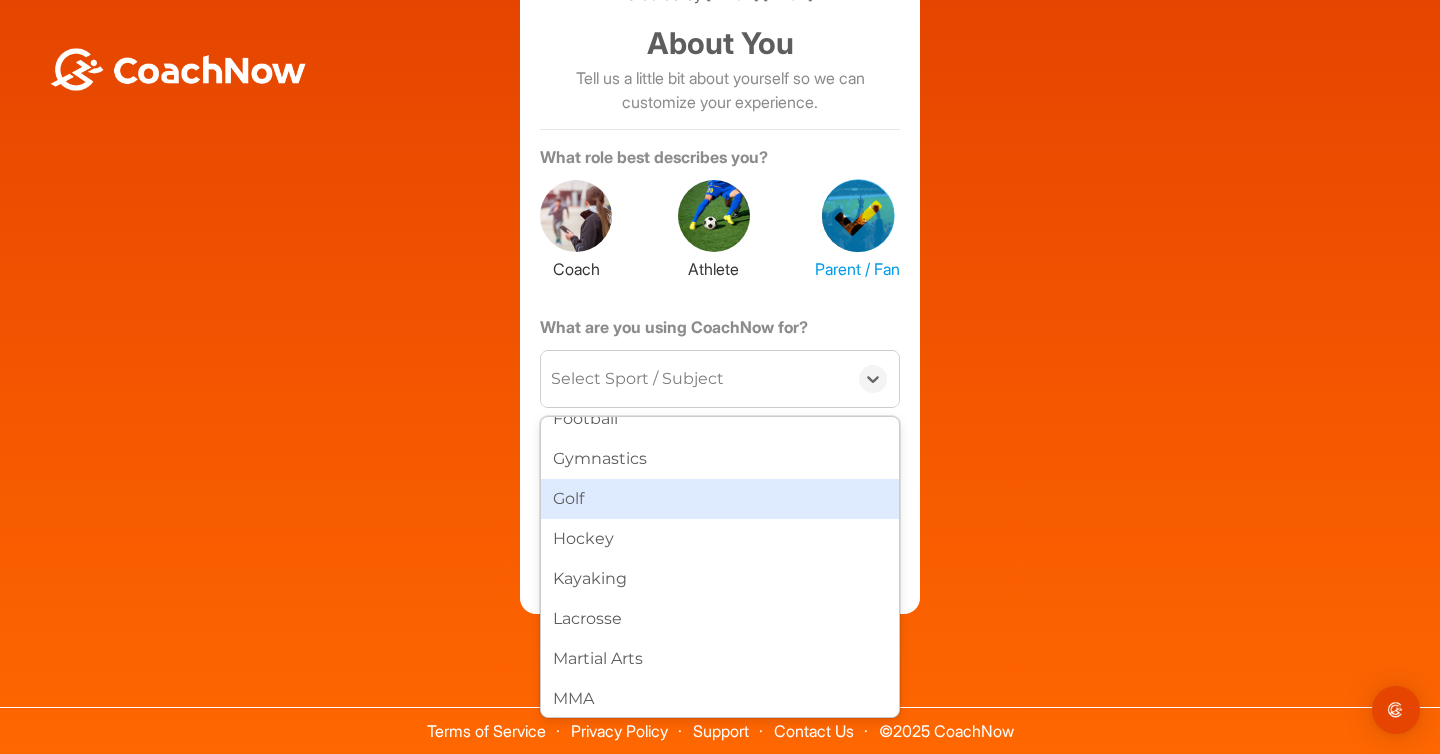 click on "Golf" at bounding box center [720, 499] 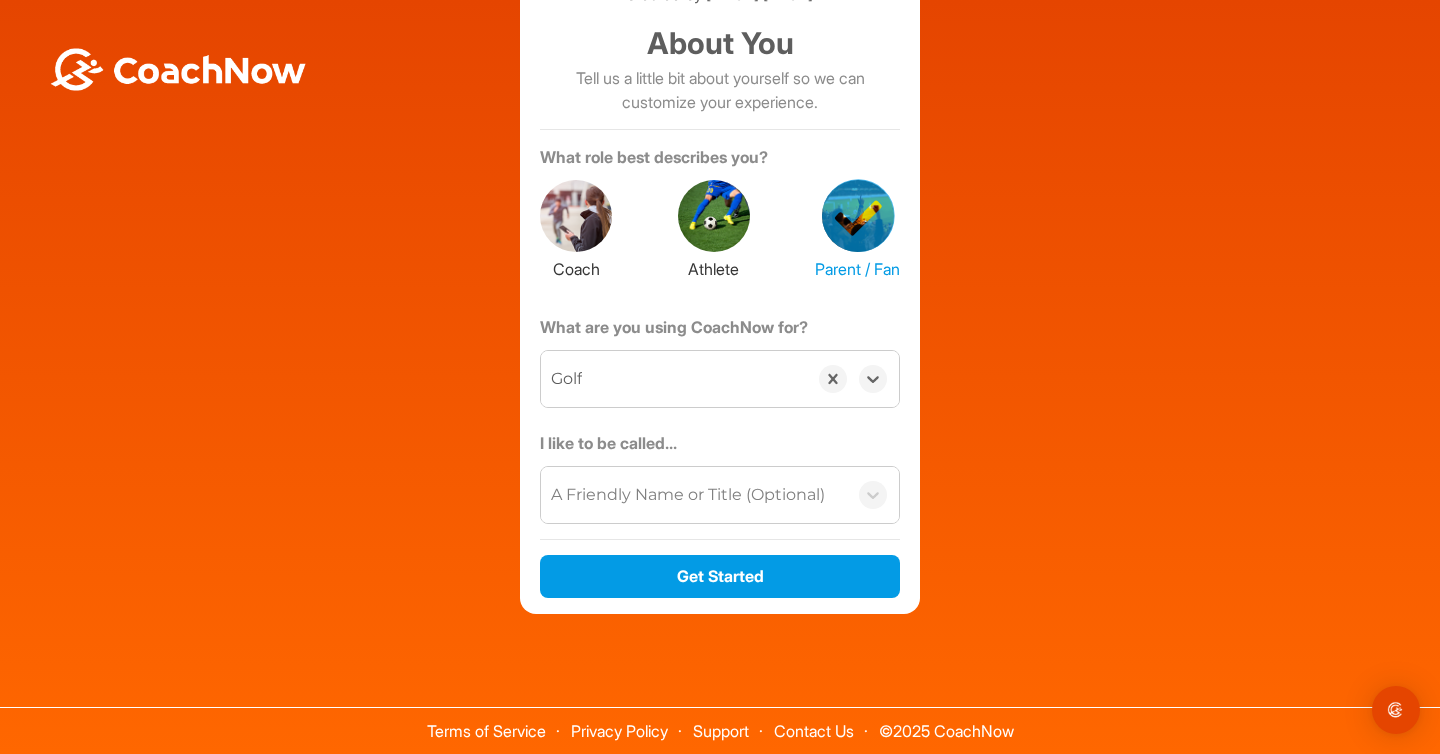 click on "A Friendly Name or Title (Optional)" at bounding box center (688, 495) 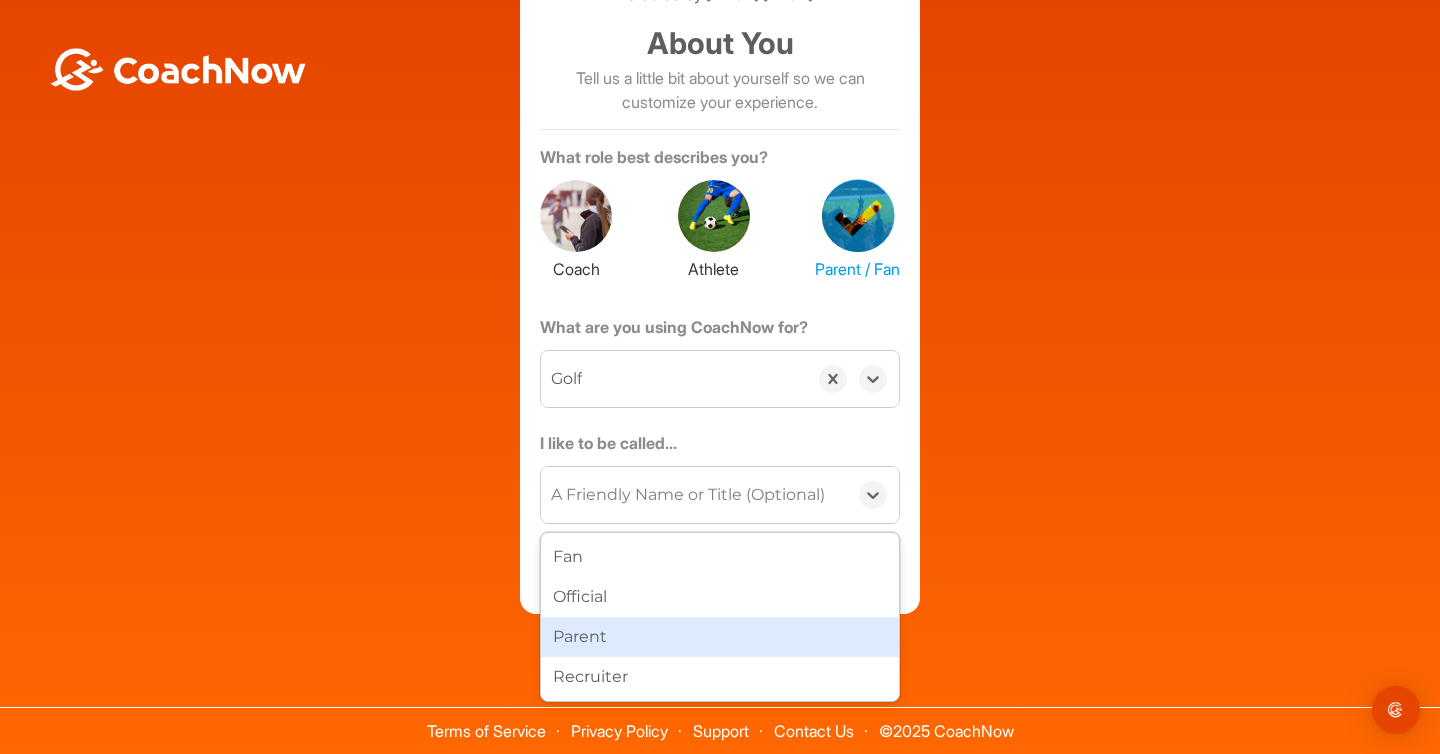 click on "Parent" at bounding box center (720, 637) 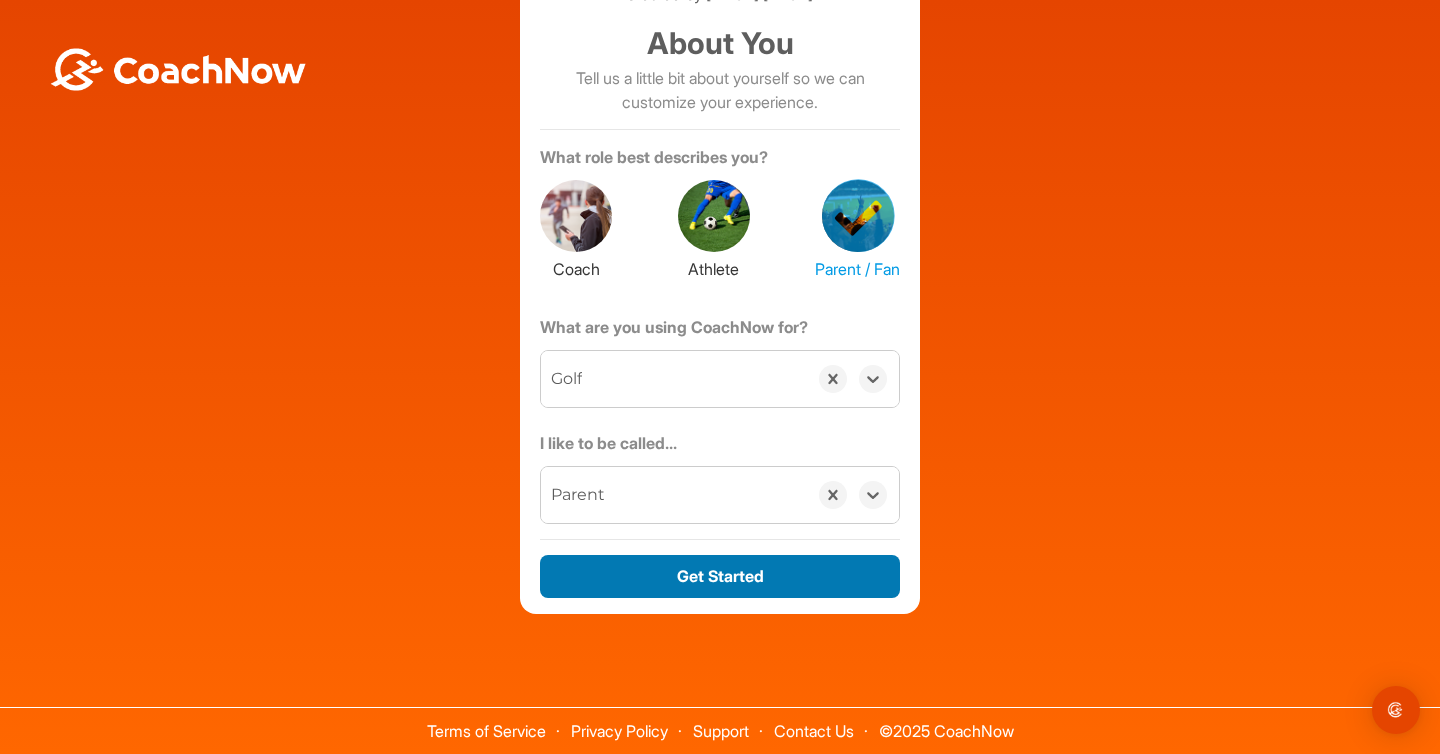 click on "Get Started" at bounding box center (720, 576) 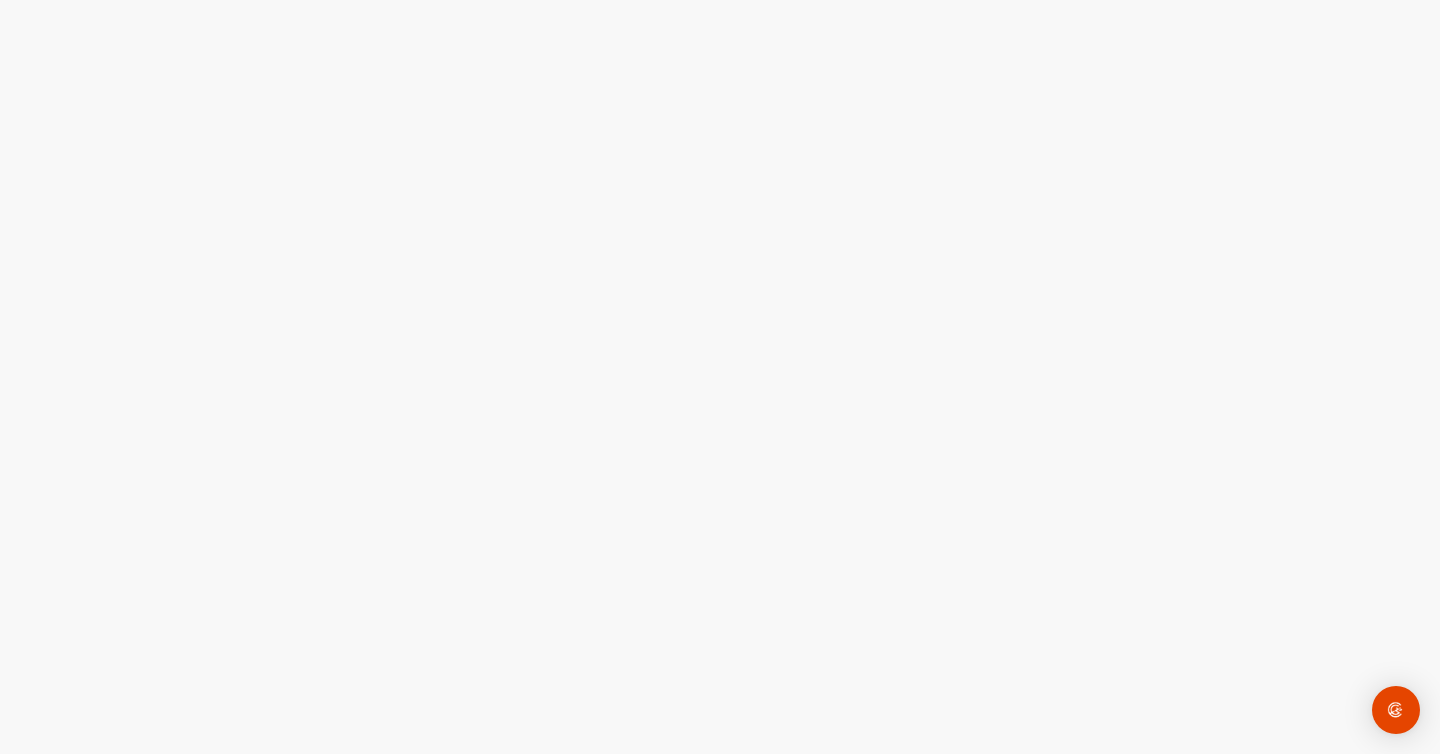 scroll, scrollTop: 0, scrollLeft: 0, axis: both 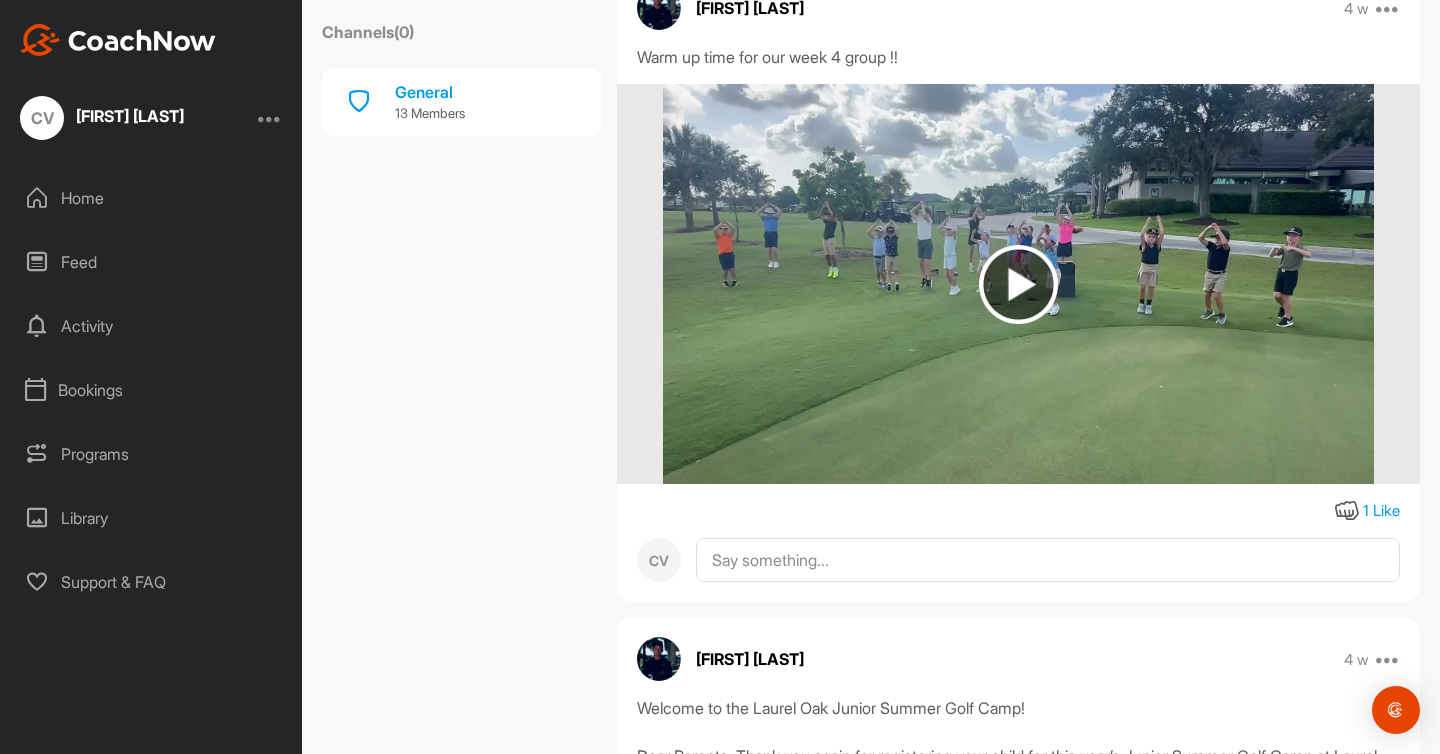click at bounding box center (1018, 284) 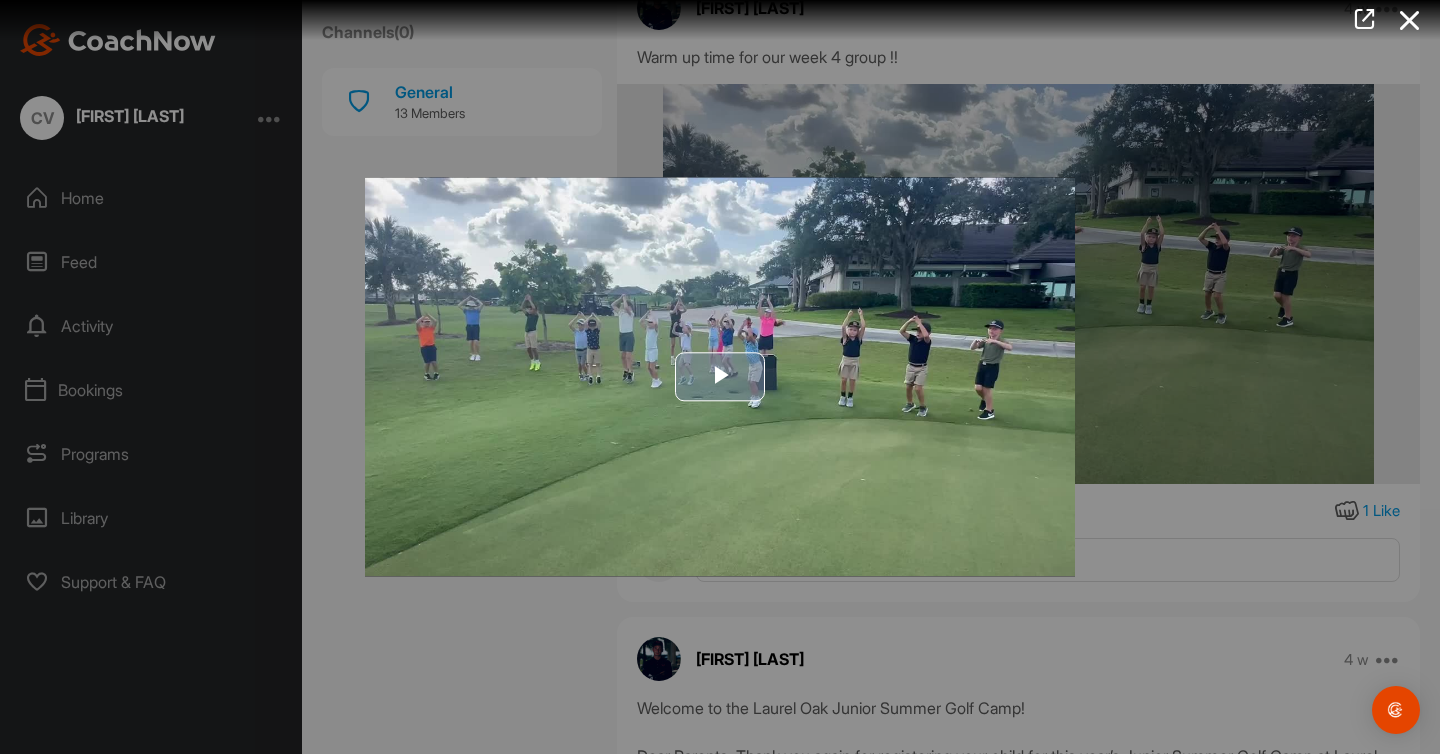 click at bounding box center [720, 377] 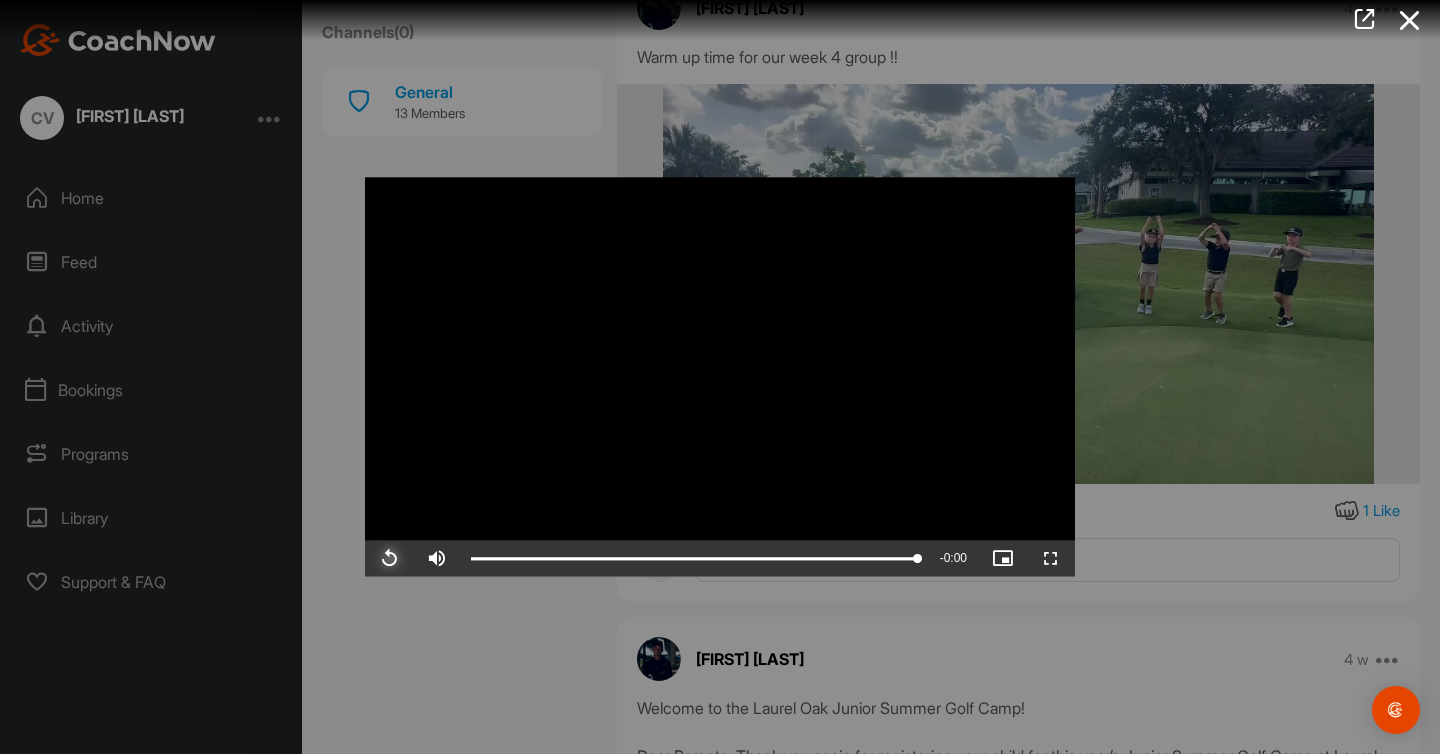 click at bounding box center [389, 559] 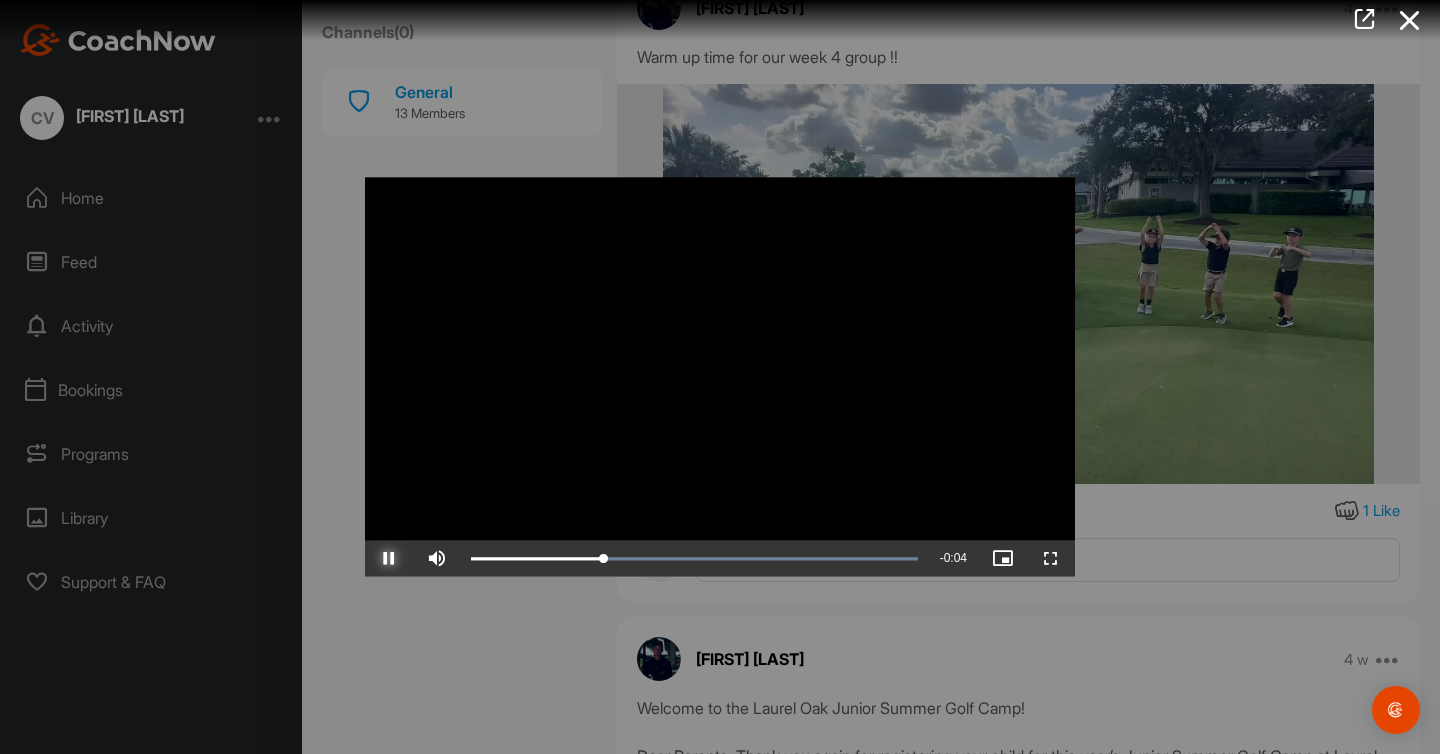 click at bounding box center [389, 559] 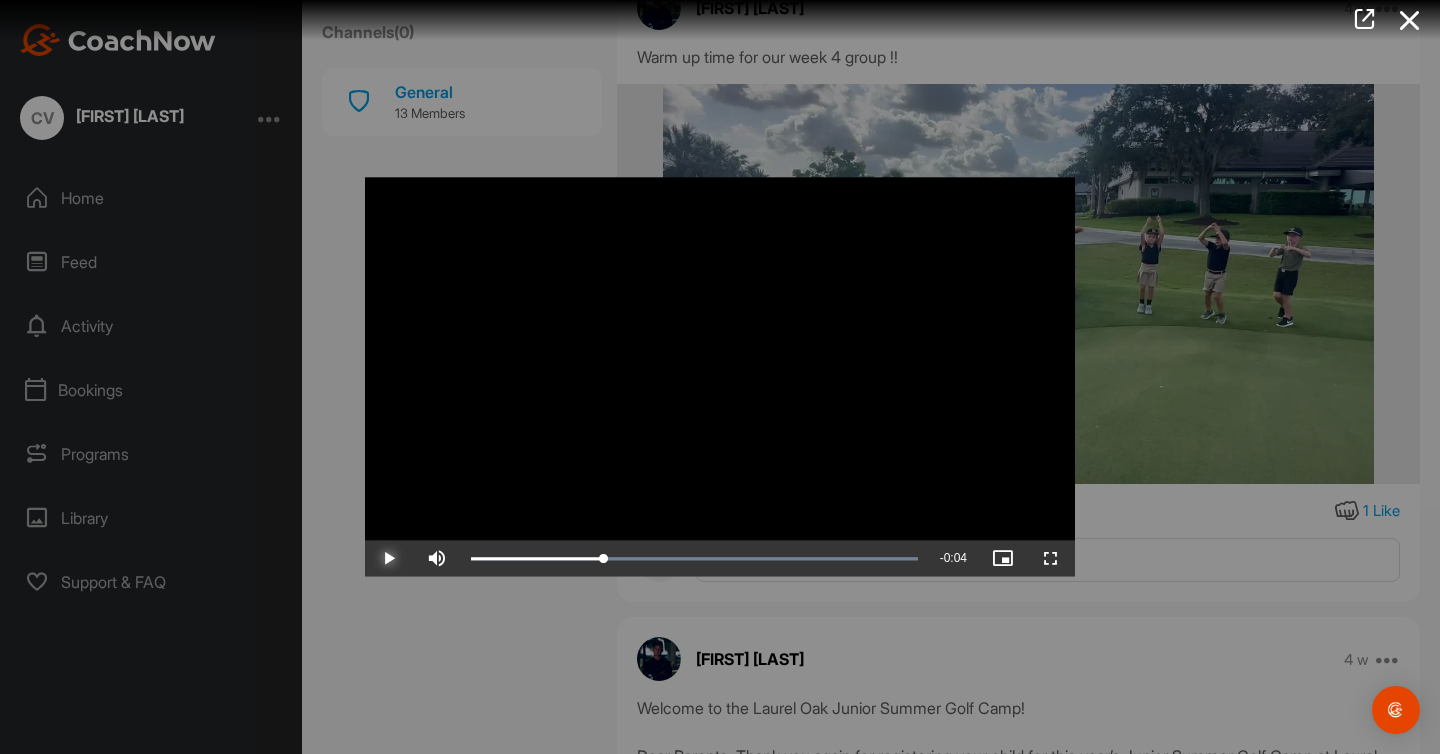 click at bounding box center [389, 559] 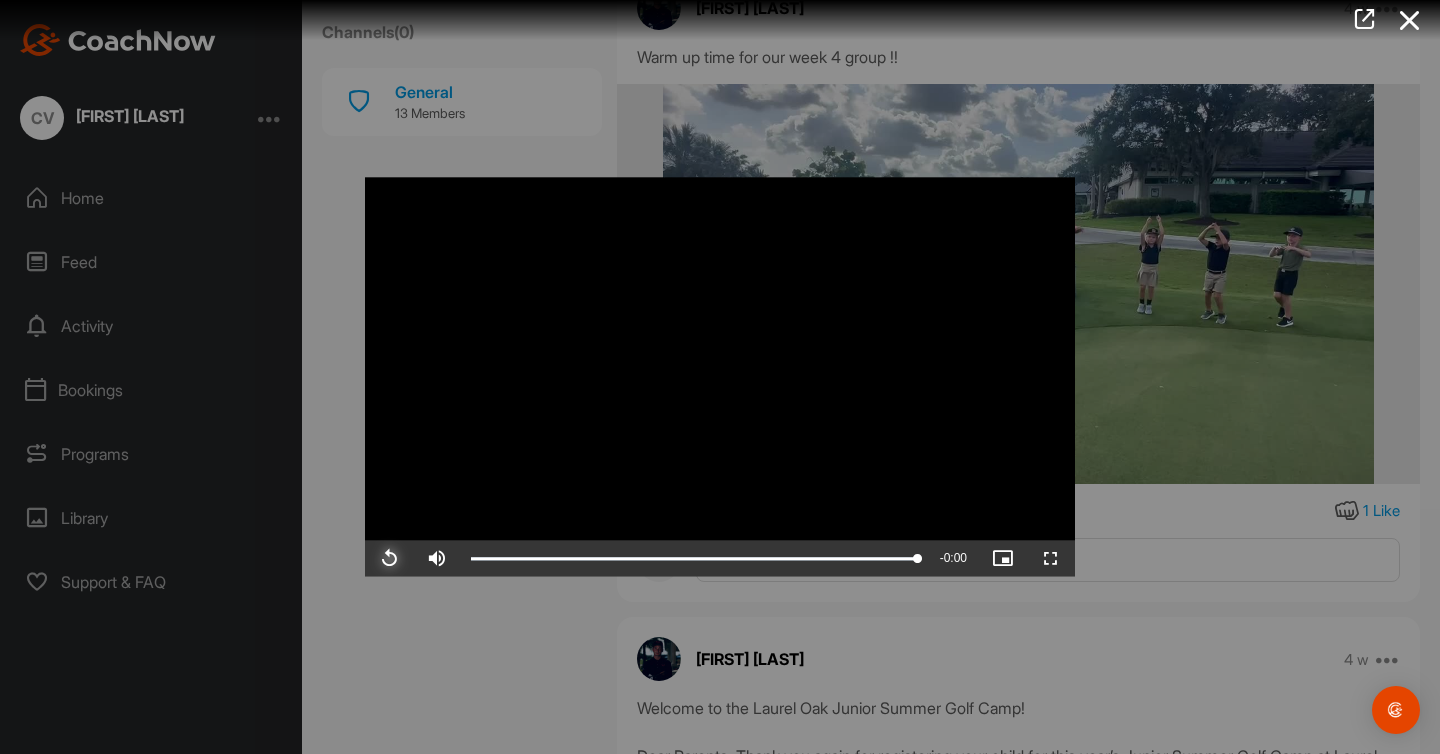 click at bounding box center [389, 559] 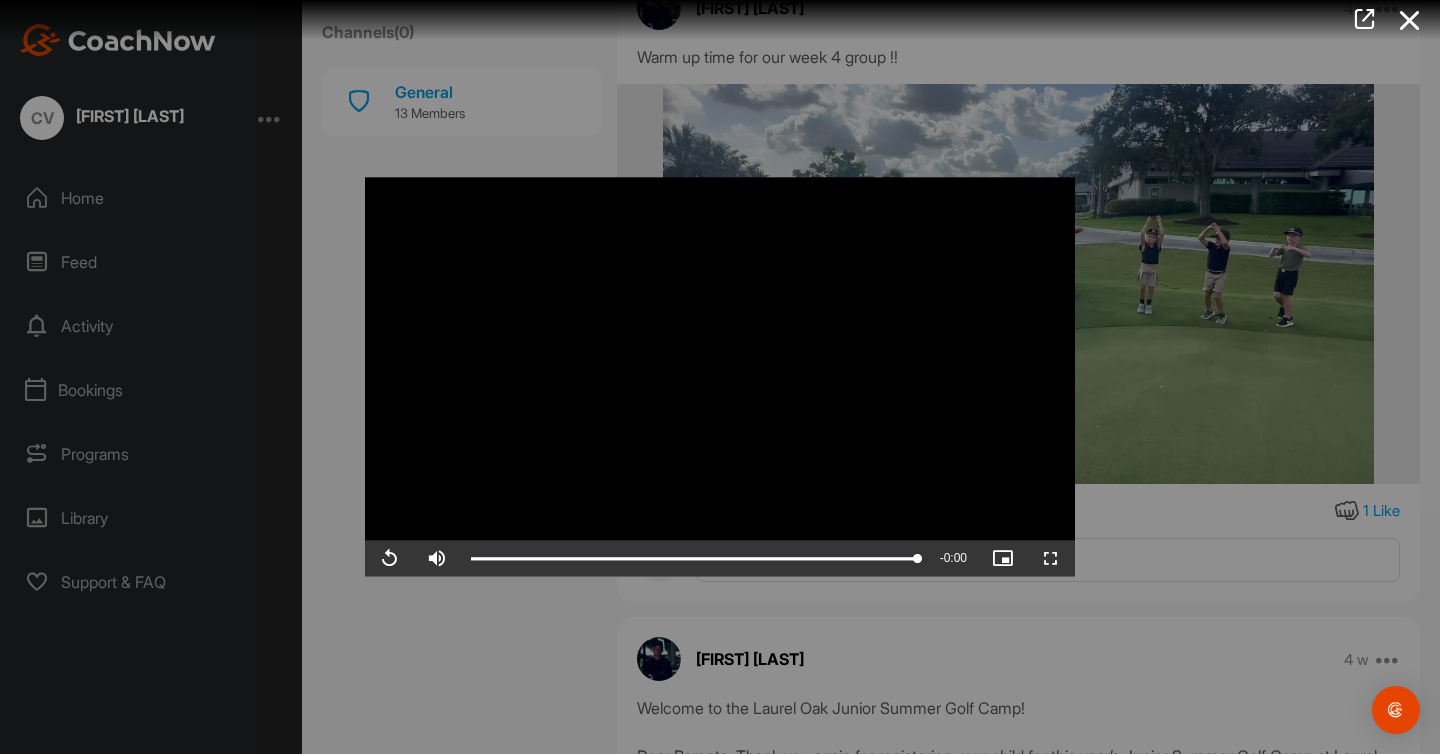click at bounding box center (720, 377) 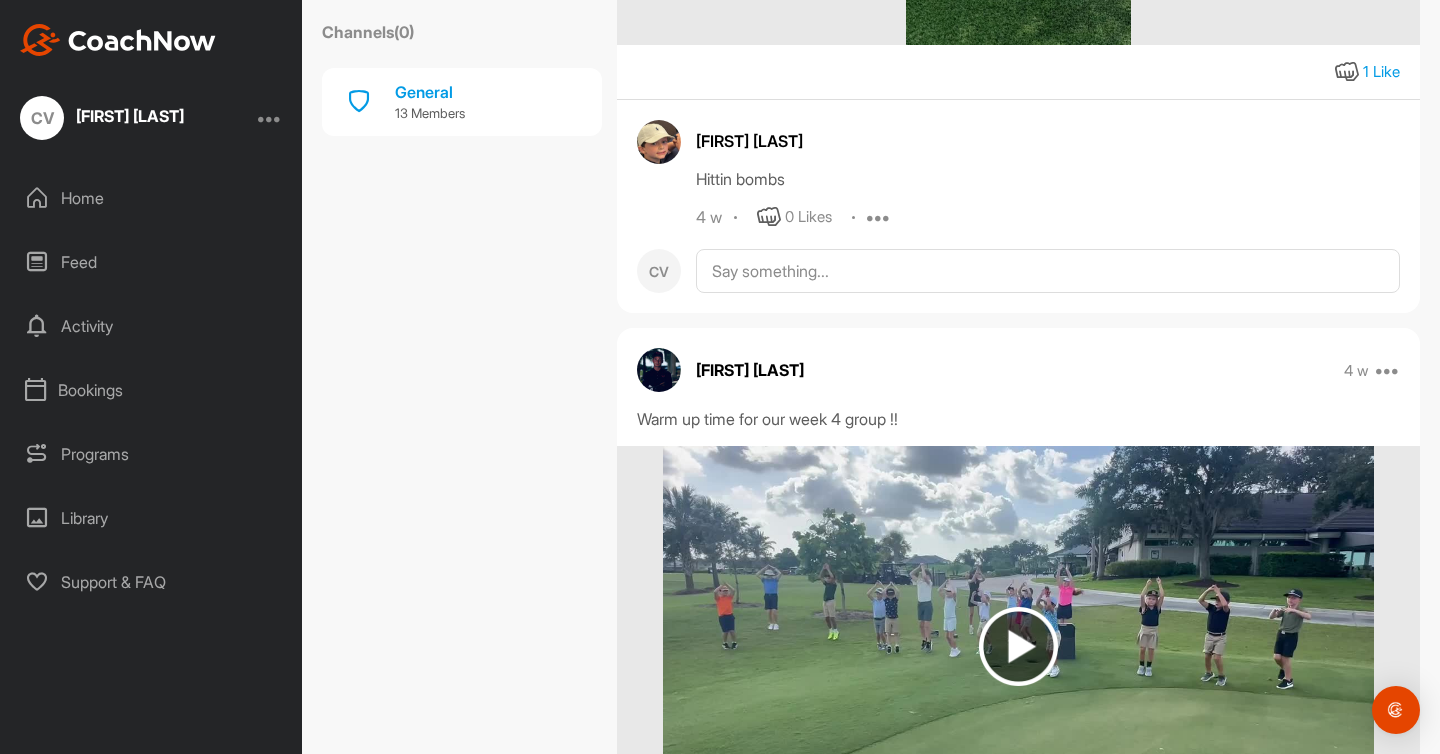 scroll, scrollTop: 2620, scrollLeft: 0, axis: vertical 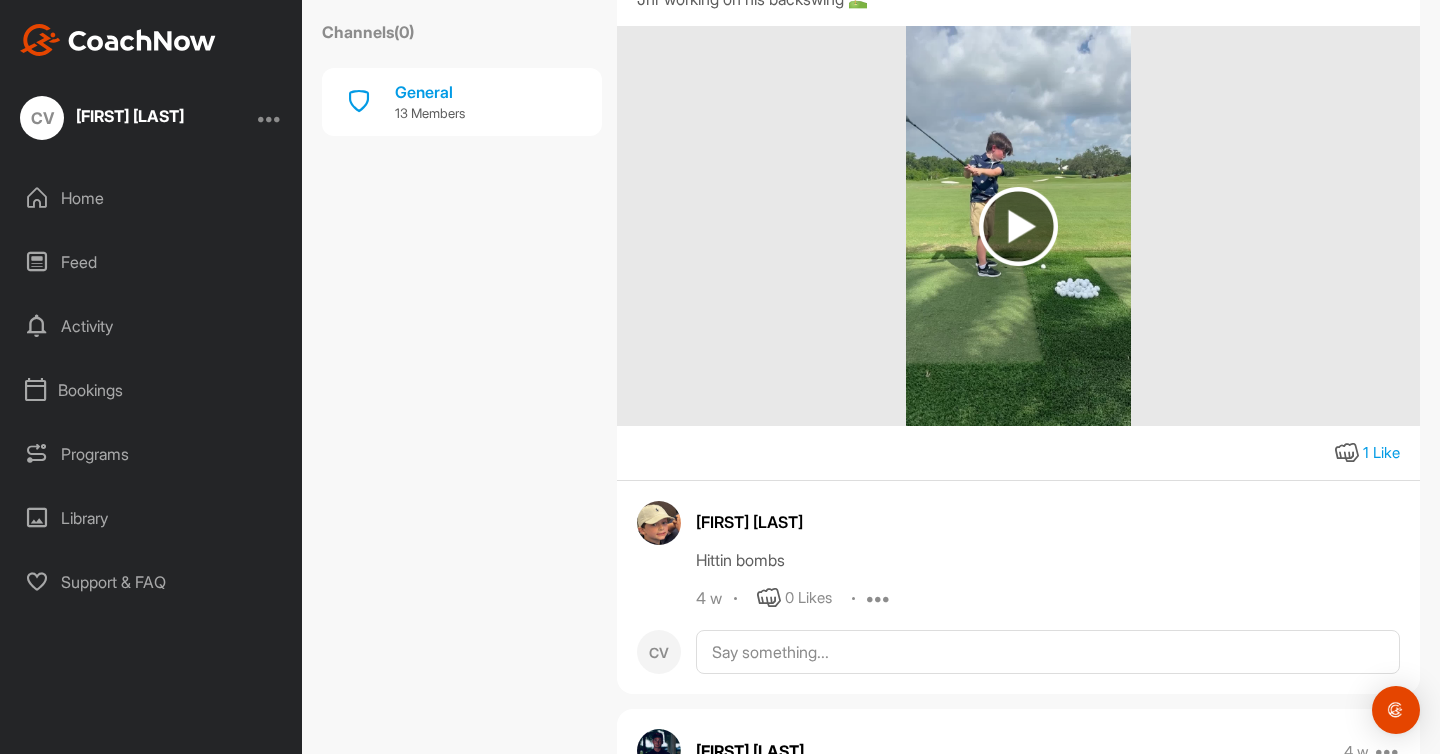 click at bounding box center [1018, 226] 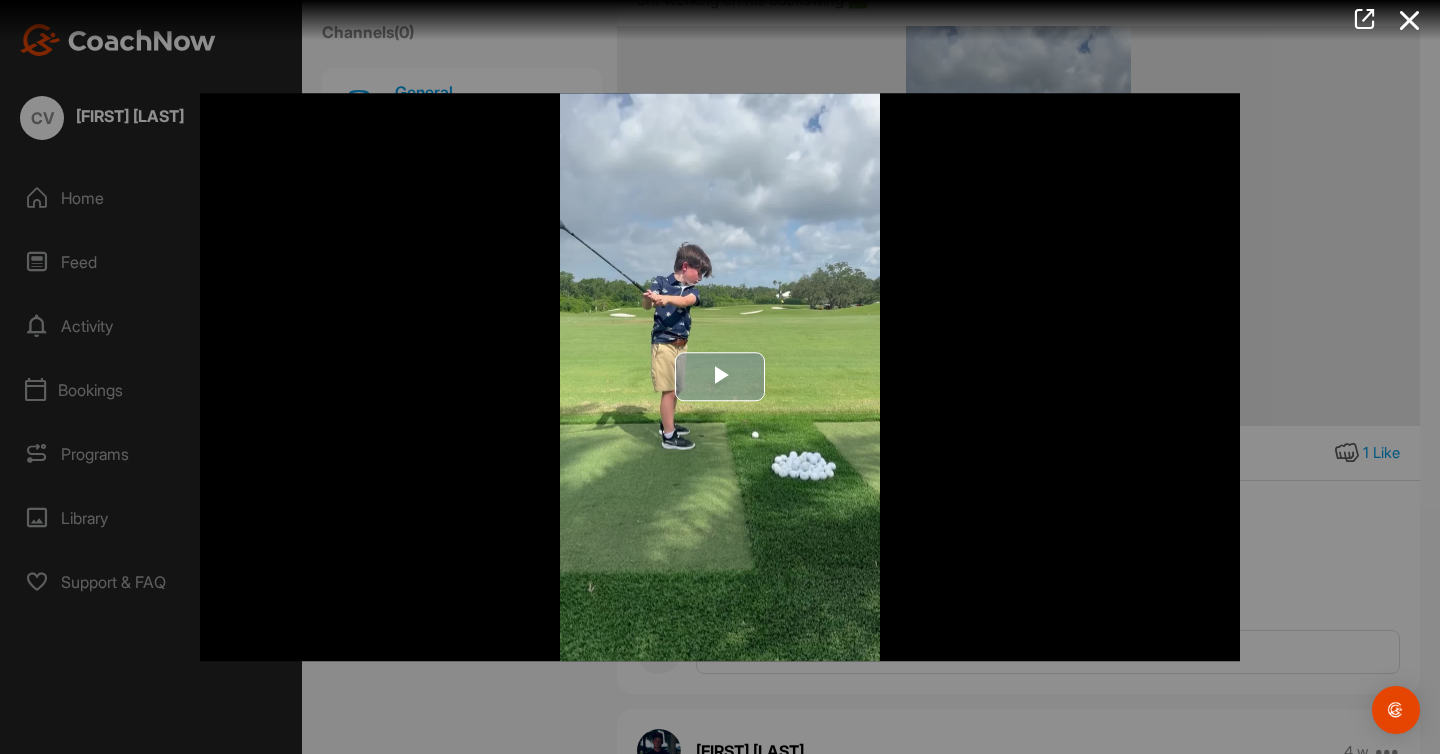 click at bounding box center [720, 377] 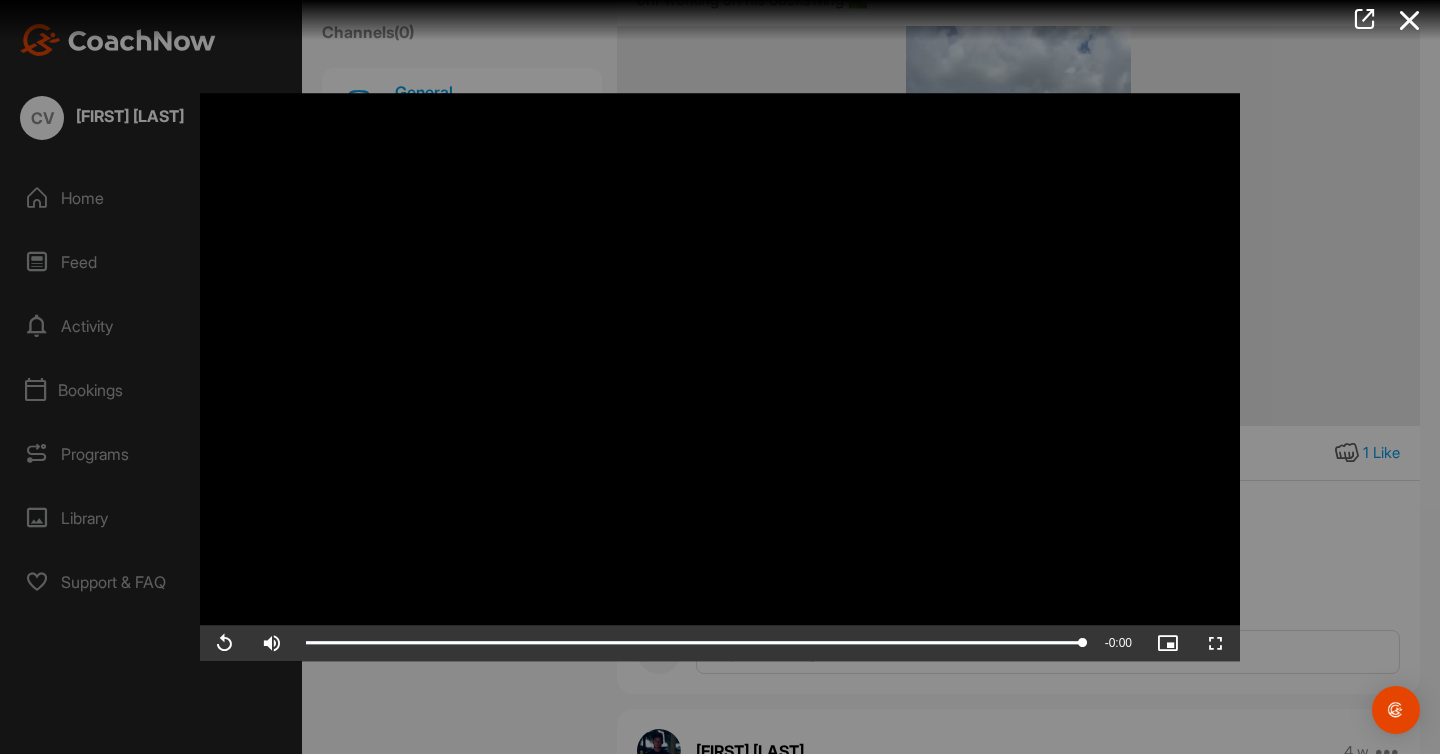 click at bounding box center (720, 377) 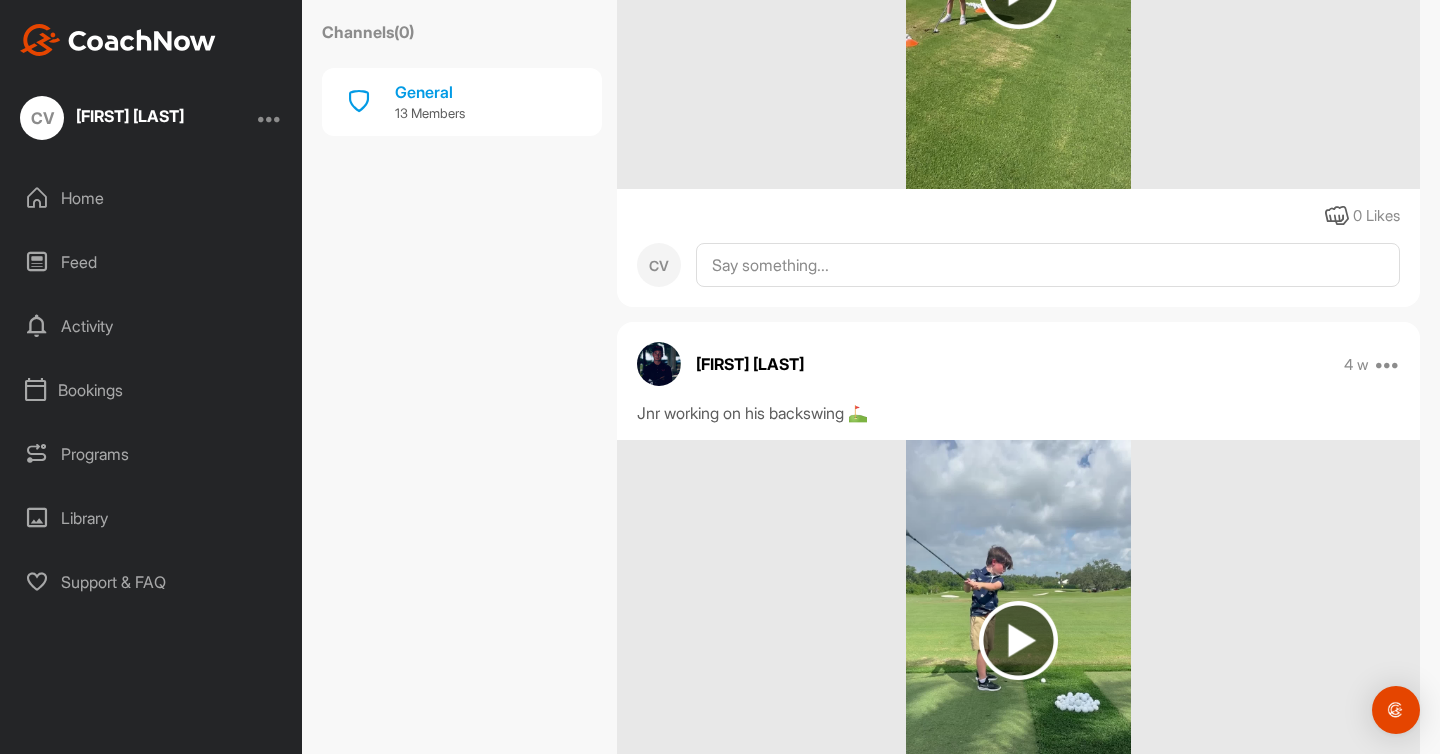 scroll, scrollTop: 1817, scrollLeft: 0, axis: vertical 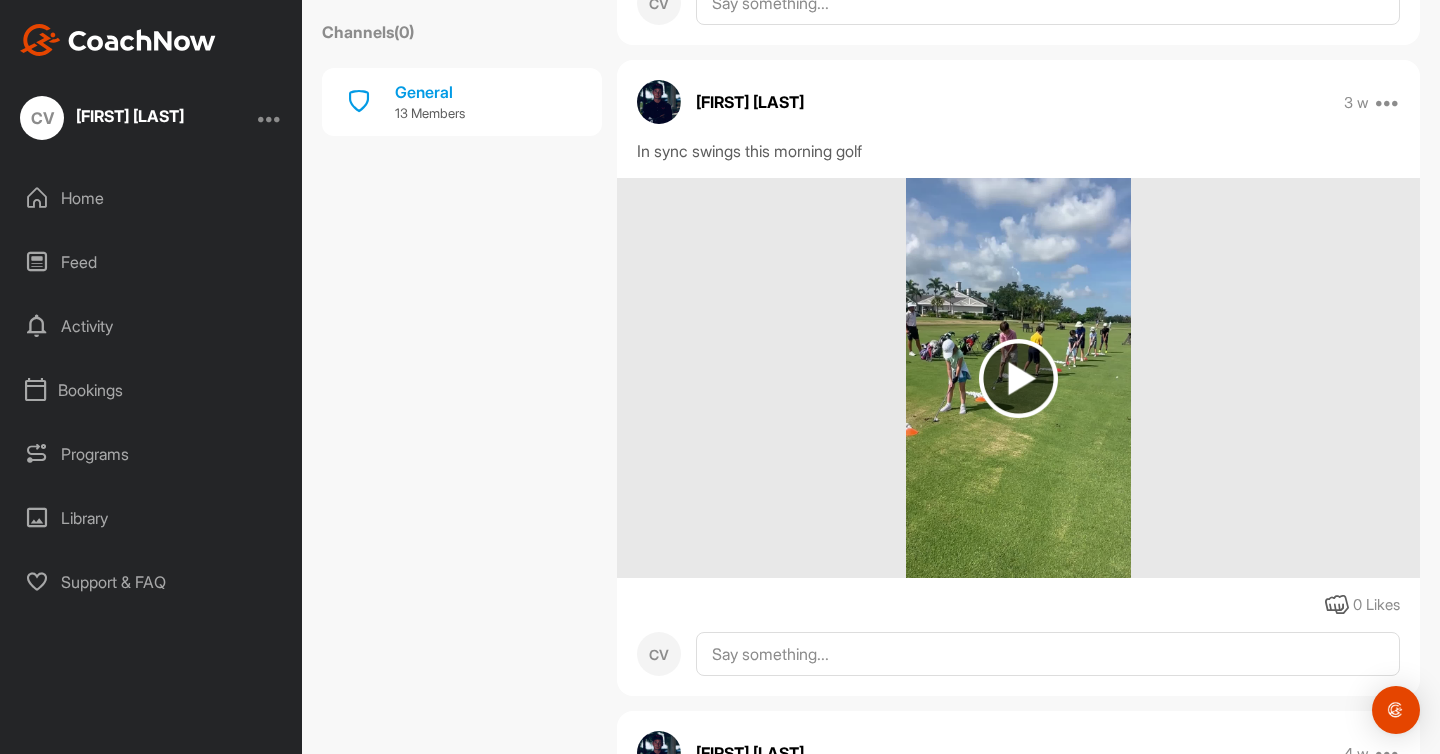 click at bounding box center (1018, 378) 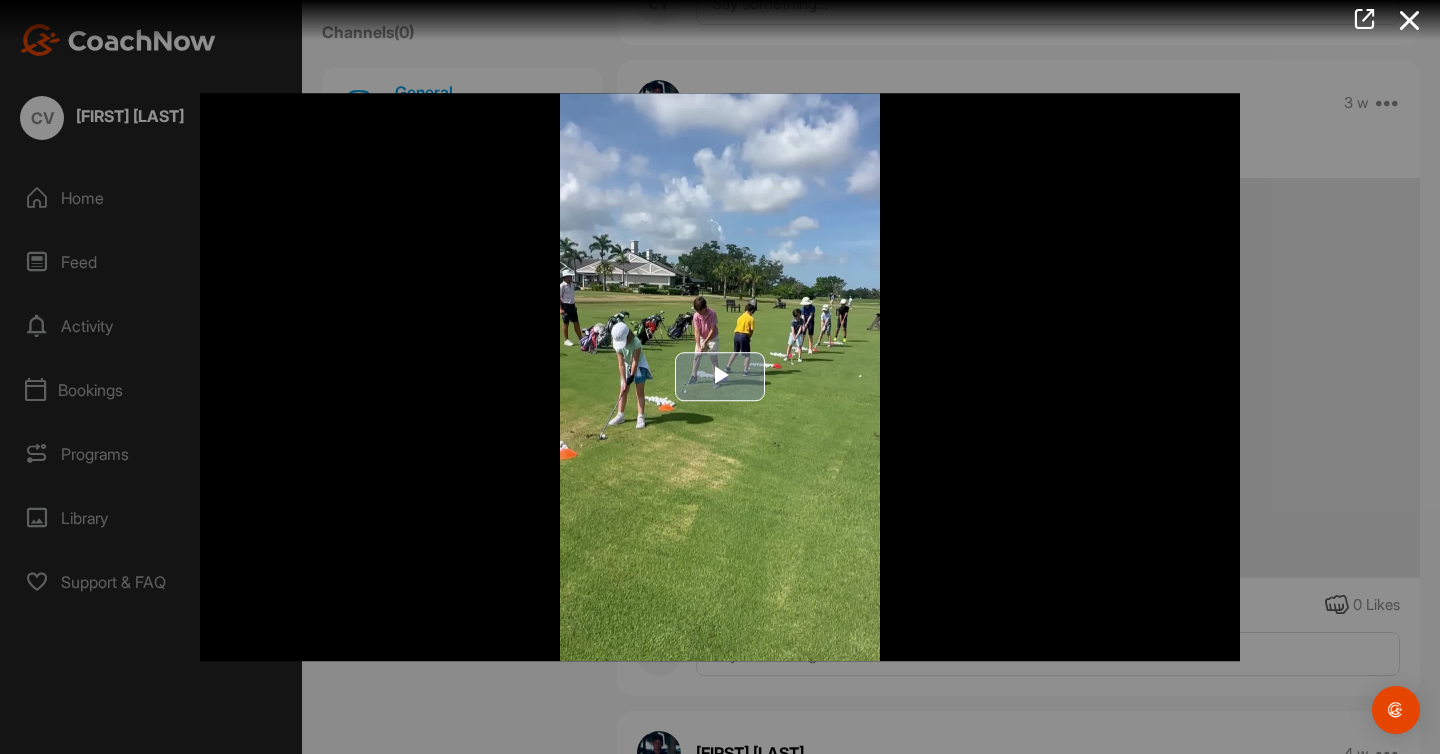 click at bounding box center (720, 377) 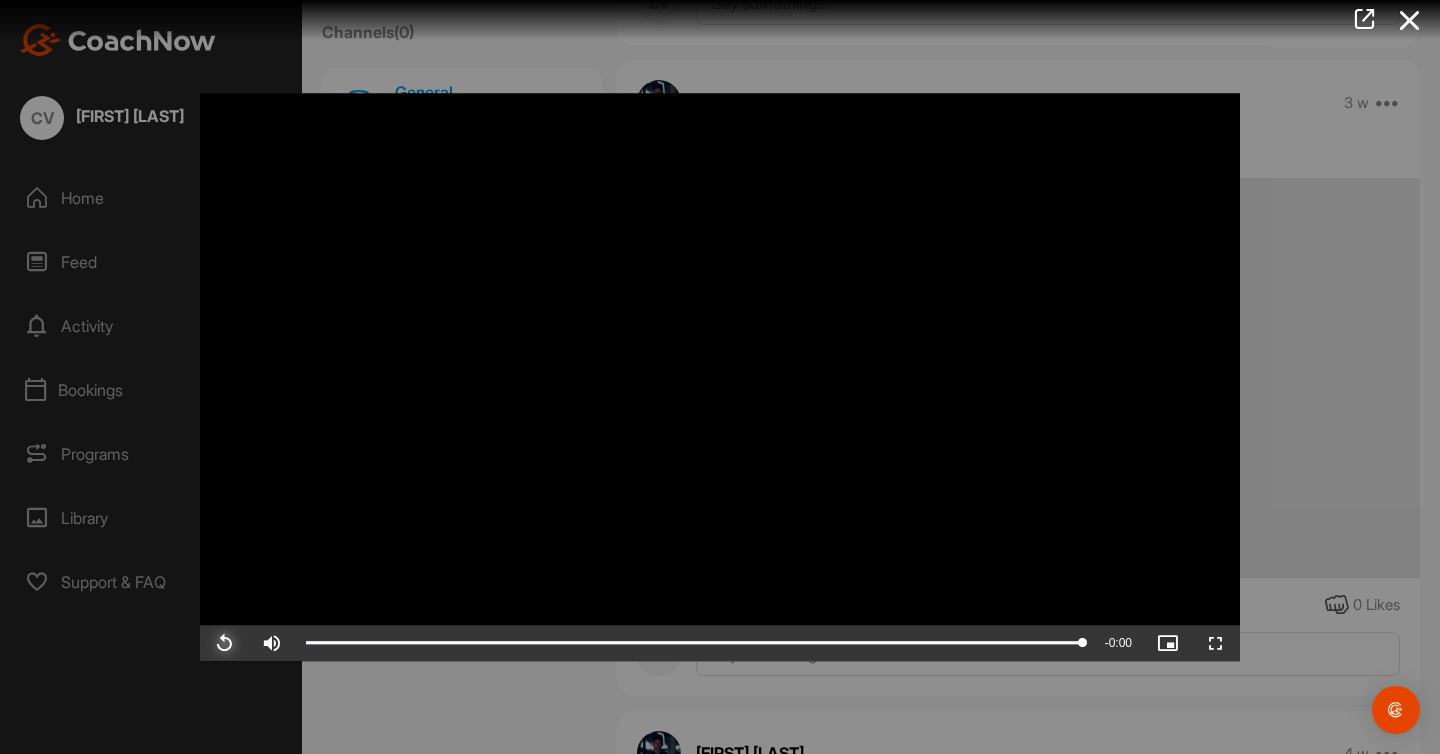 click at bounding box center (224, 643) 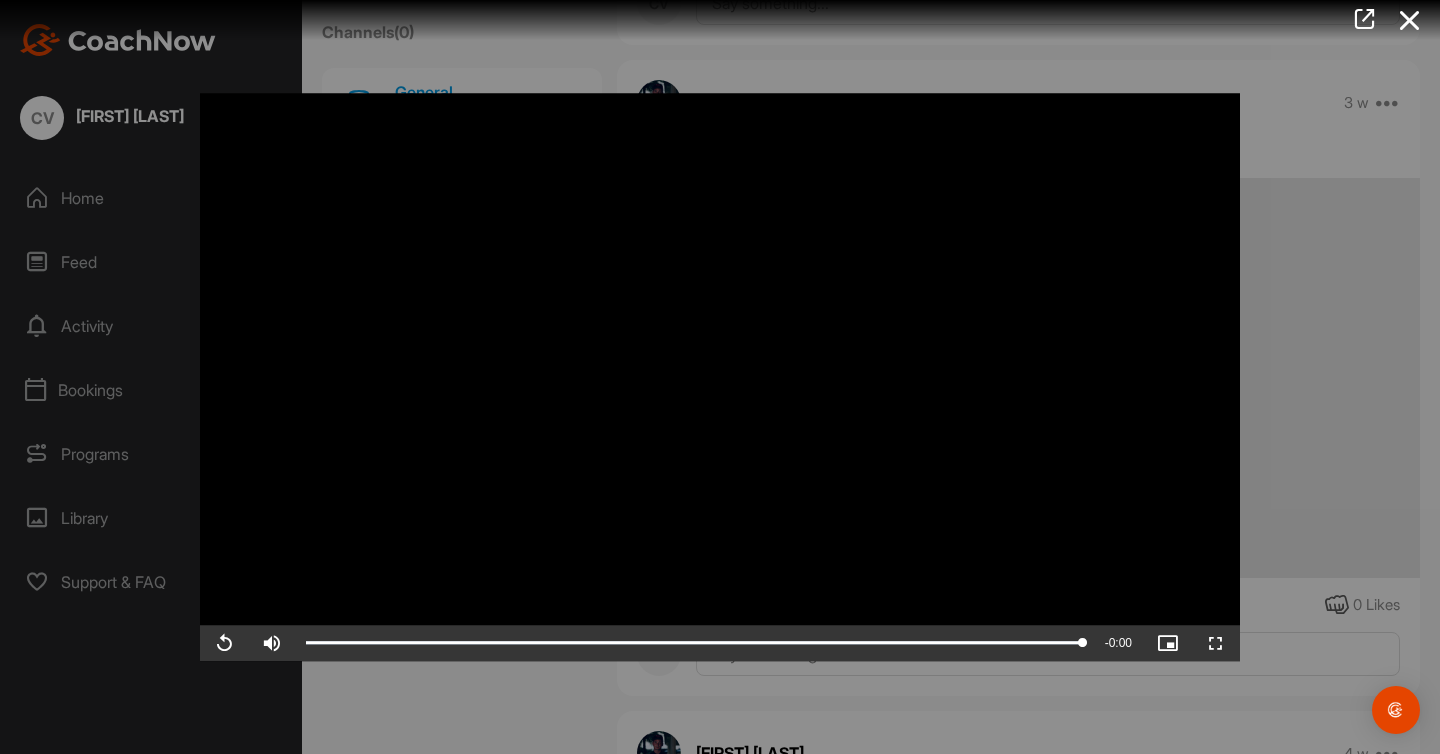 click at bounding box center (720, 377) 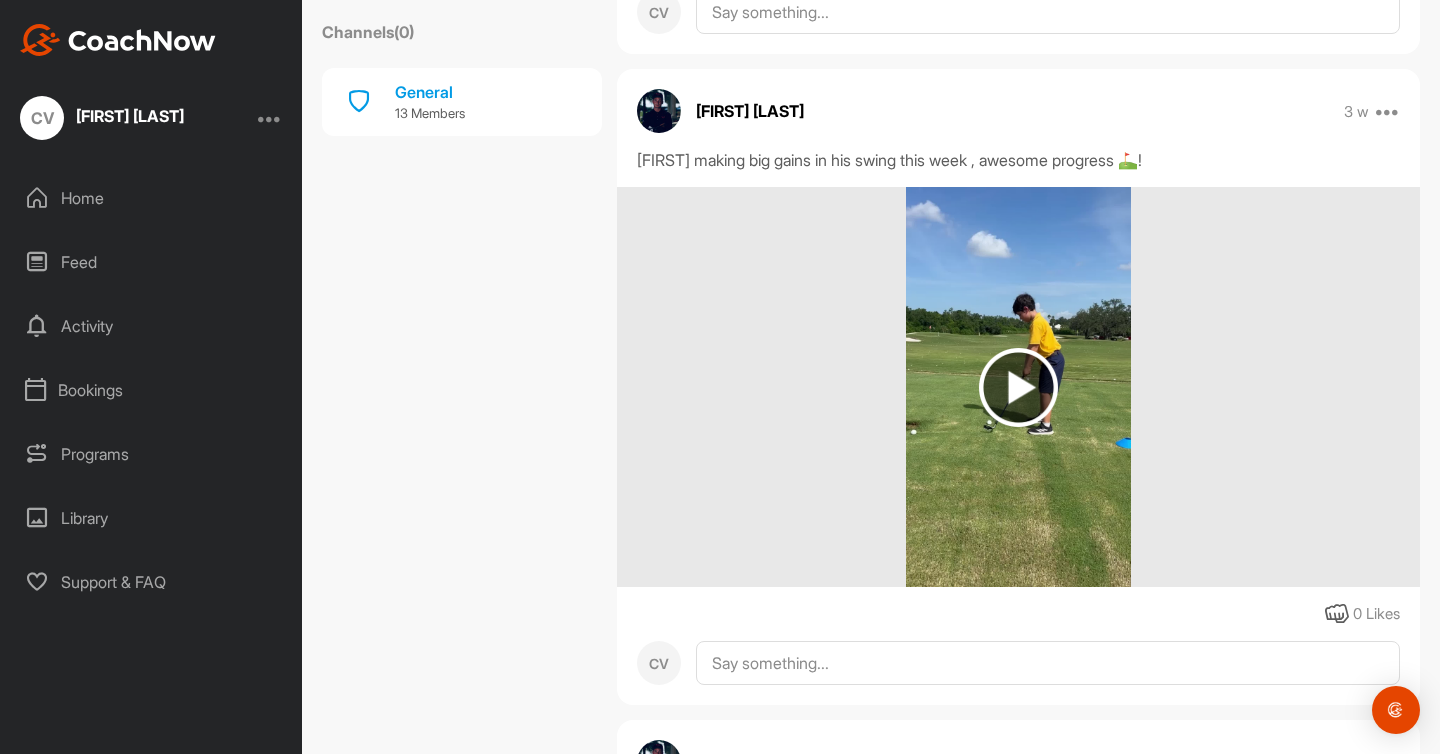 scroll, scrollTop: 1157, scrollLeft: 0, axis: vertical 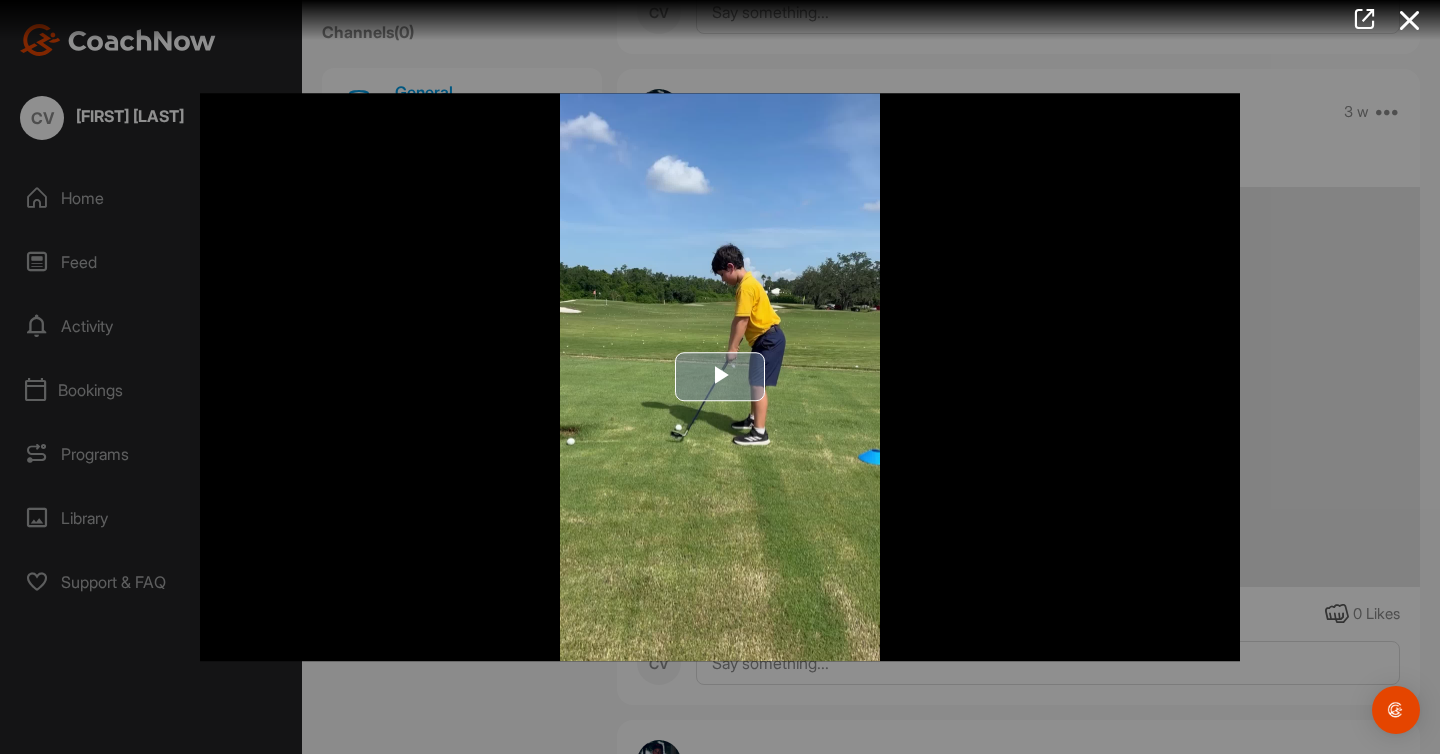 click at bounding box center (720, 377) 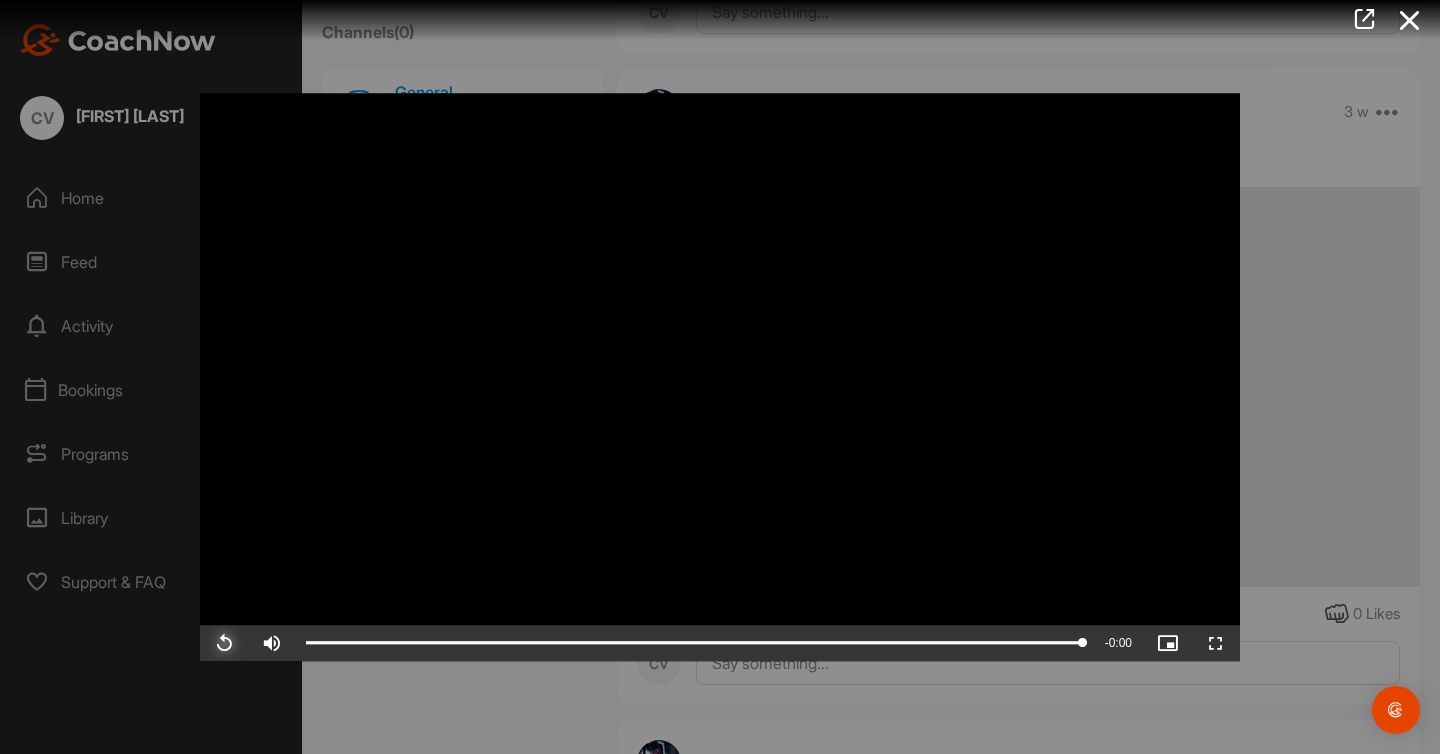 click at bounding box center (224, 643) 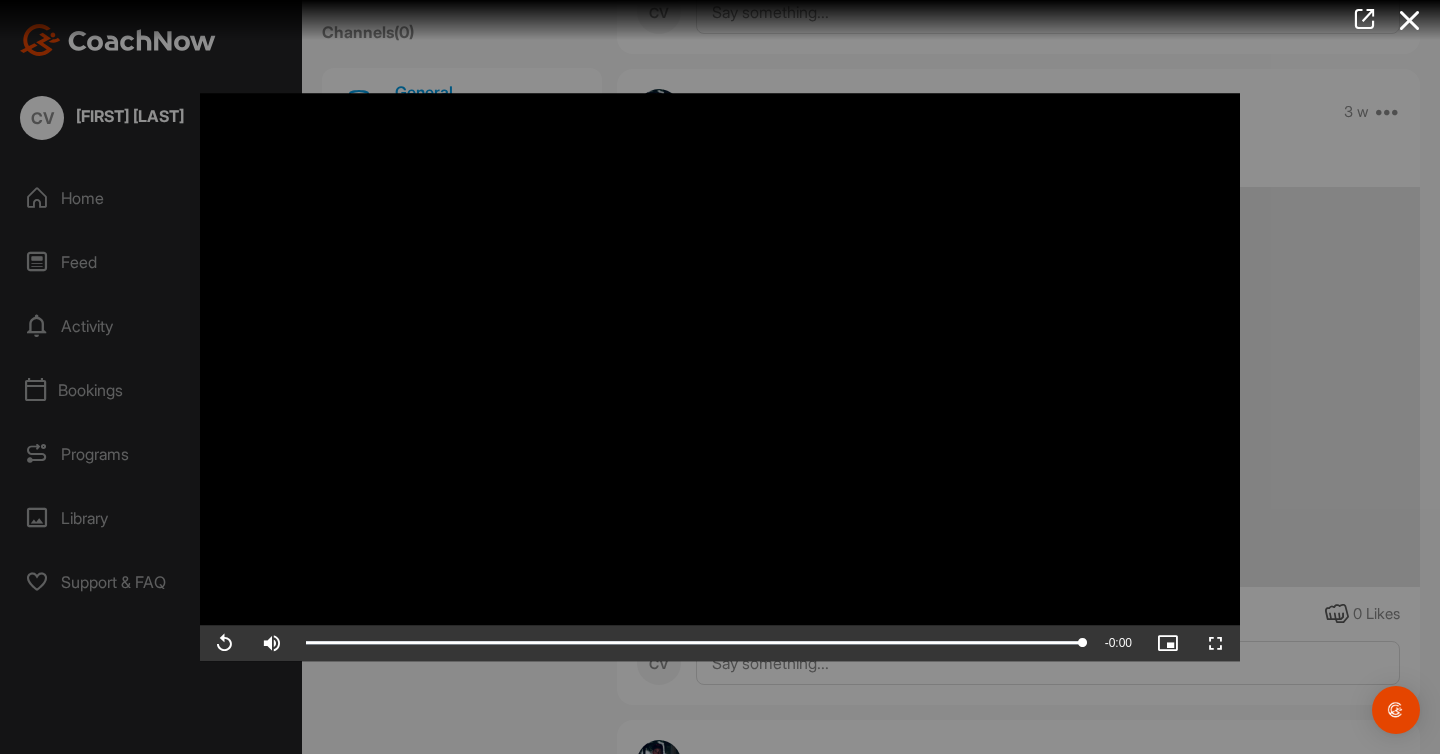 click at bounding box center (720, 377) 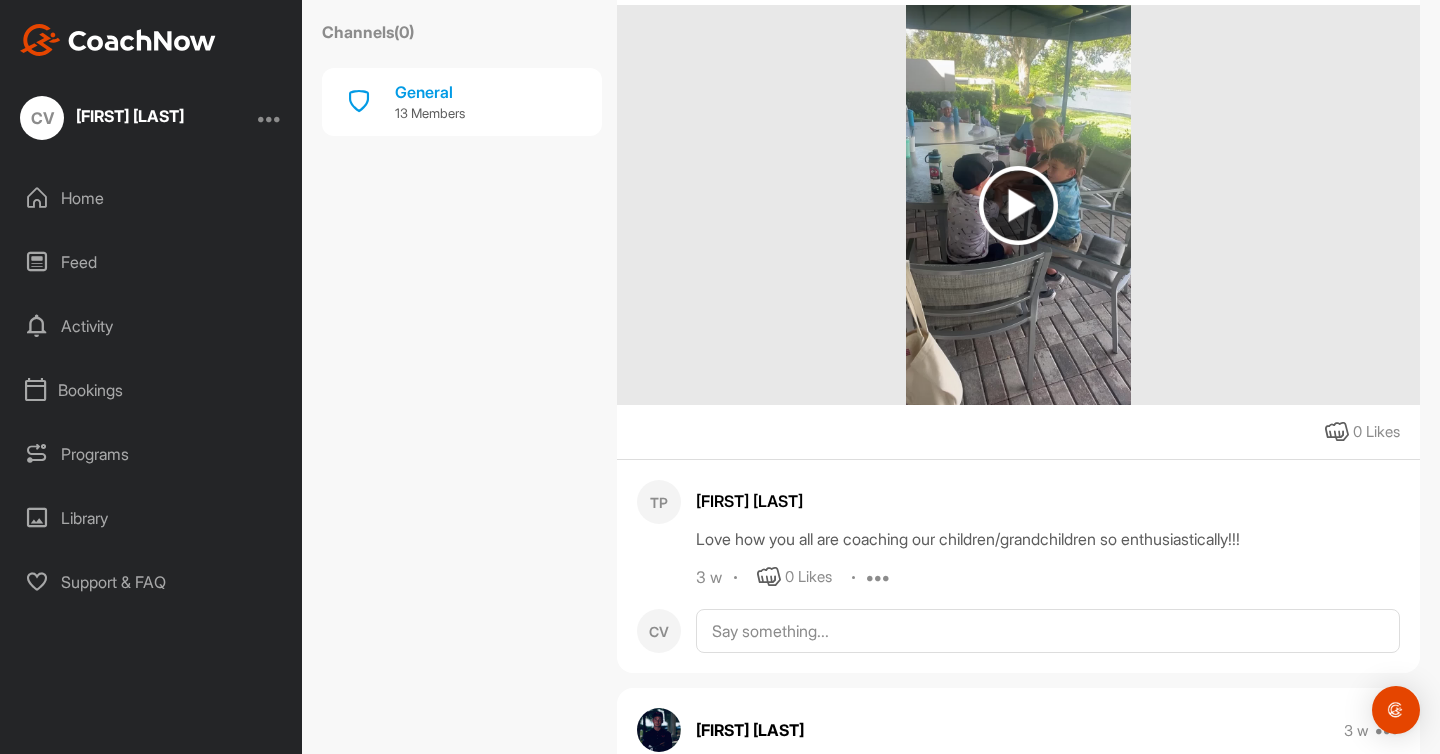 scroll, scrollTop: 267, scrollLeft: 0, axis: vertical 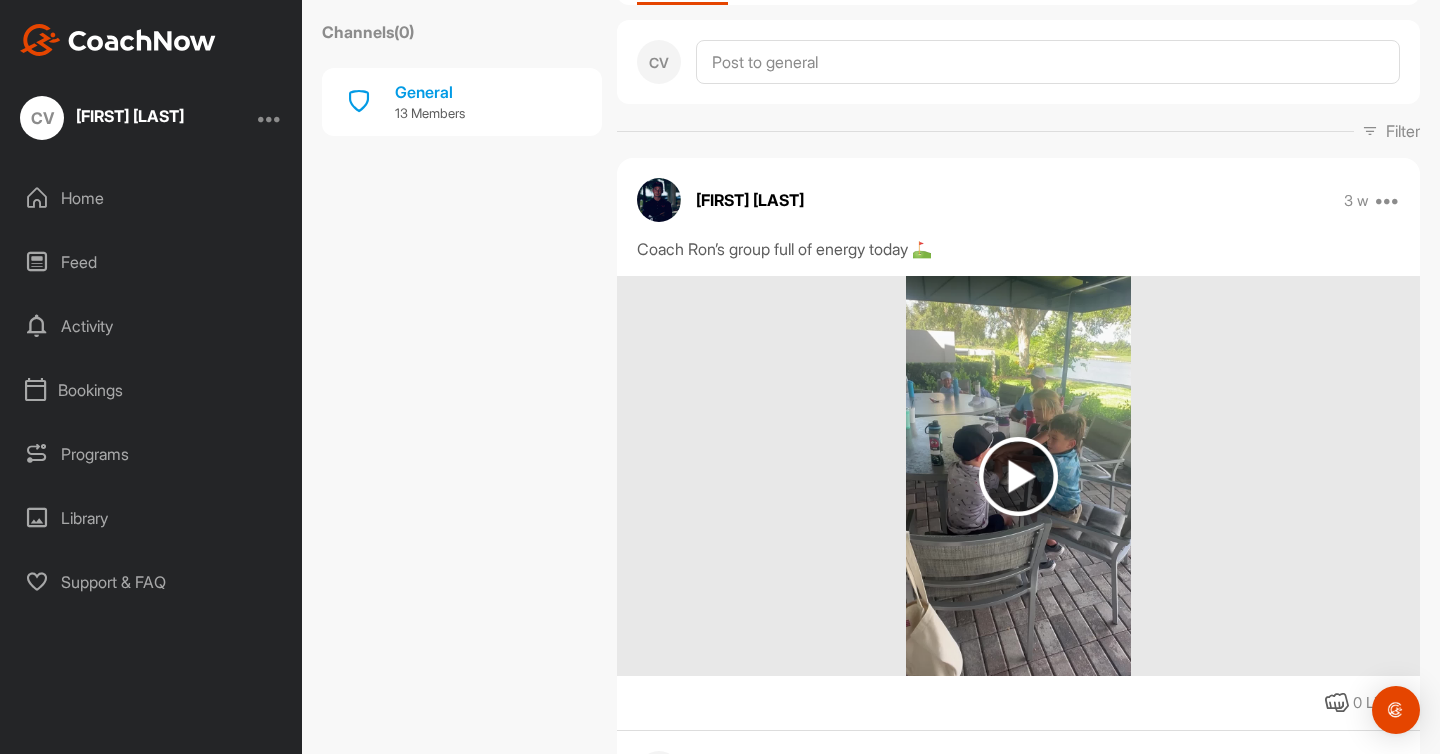 click at bounding box center (1018, 476) 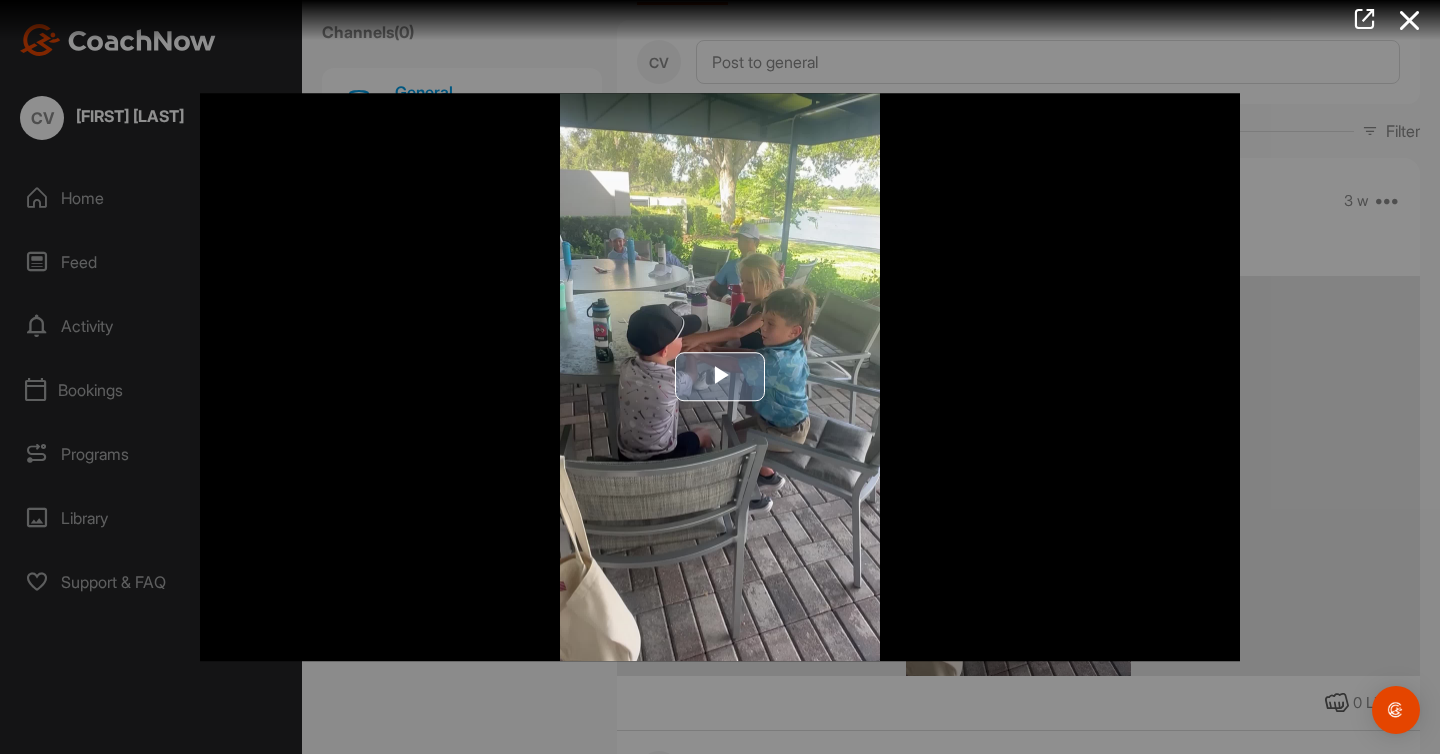 click at bounding box center (720, 377) 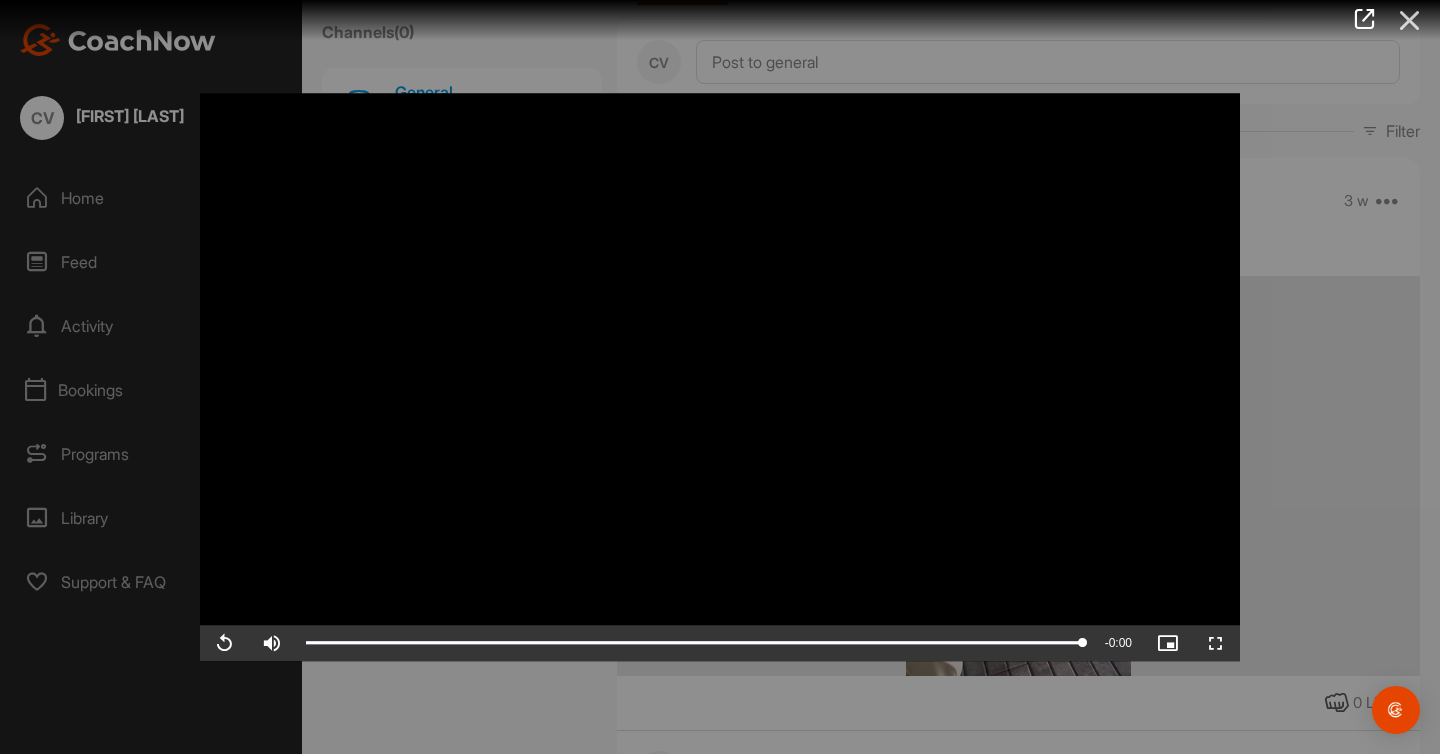 click at bounding box center (1410, 20) 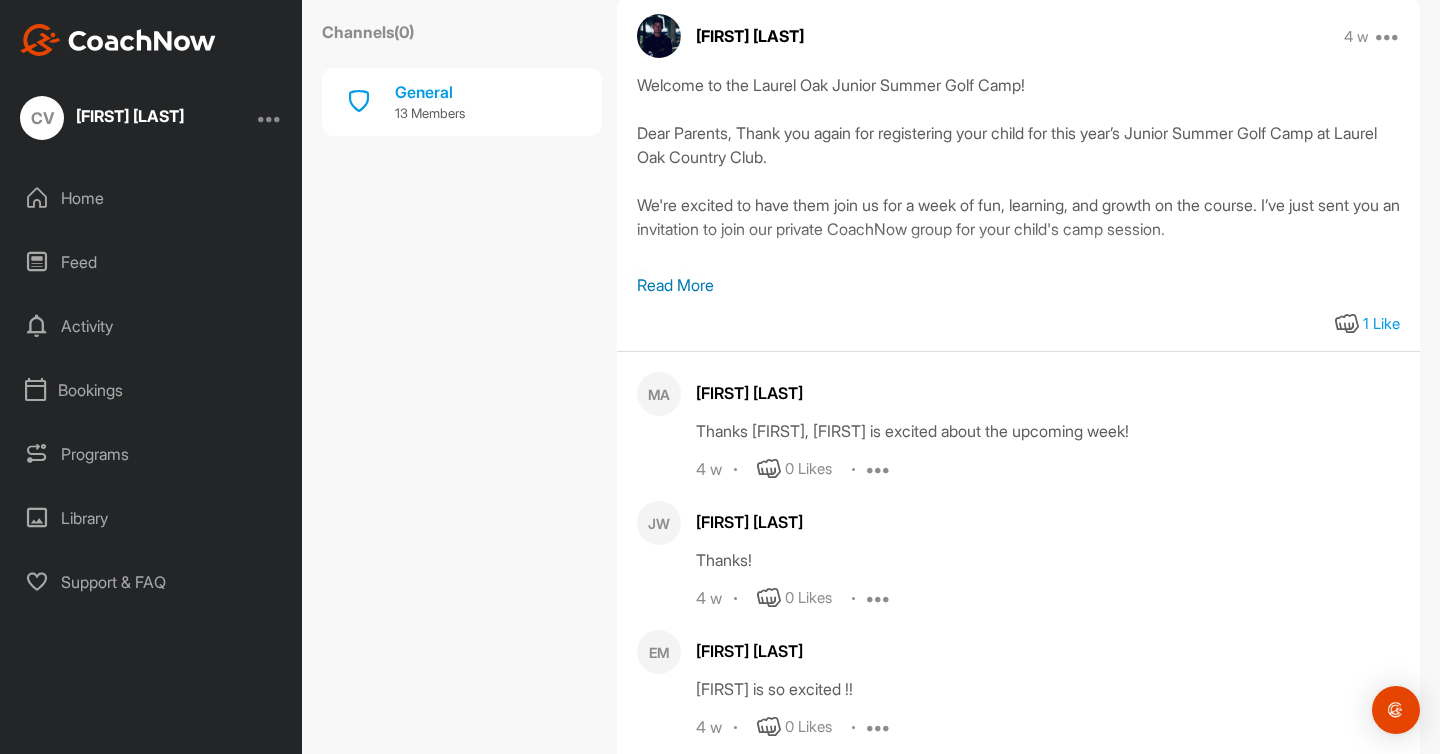 scroll, scrollTop: 4116, scrollLeft: 0, axis: vertical 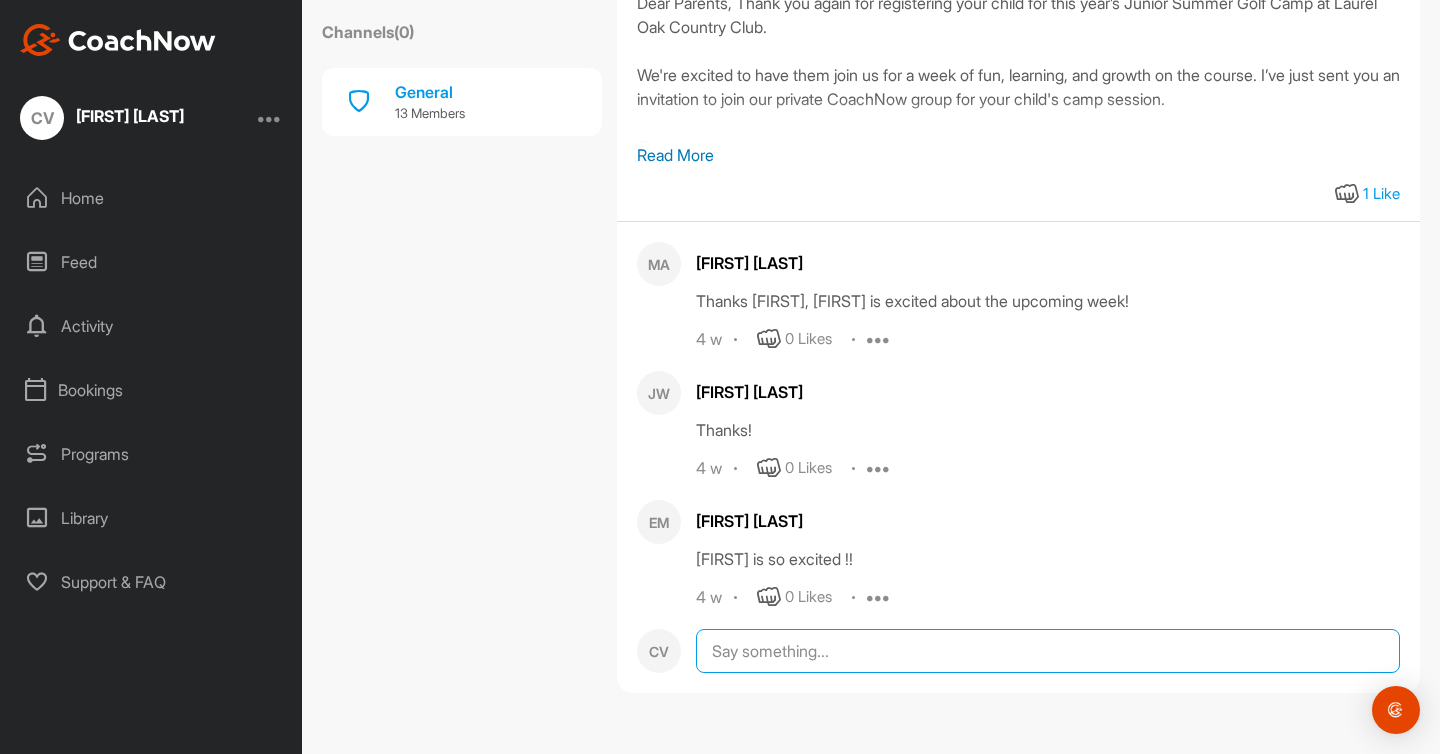 click at bounding box center (1048, 651) 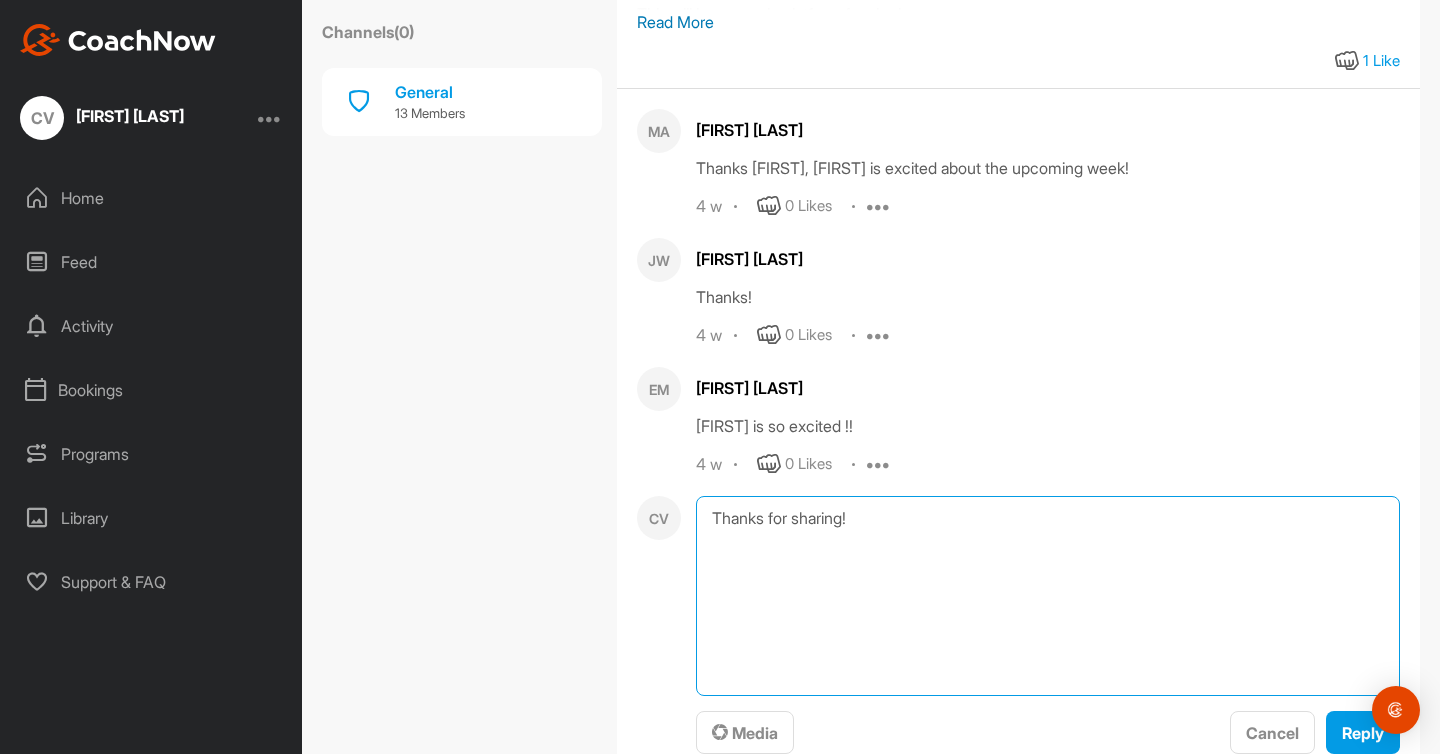 scroll, scrollTop: 4331, scrollLeft: 0, axis: vertical 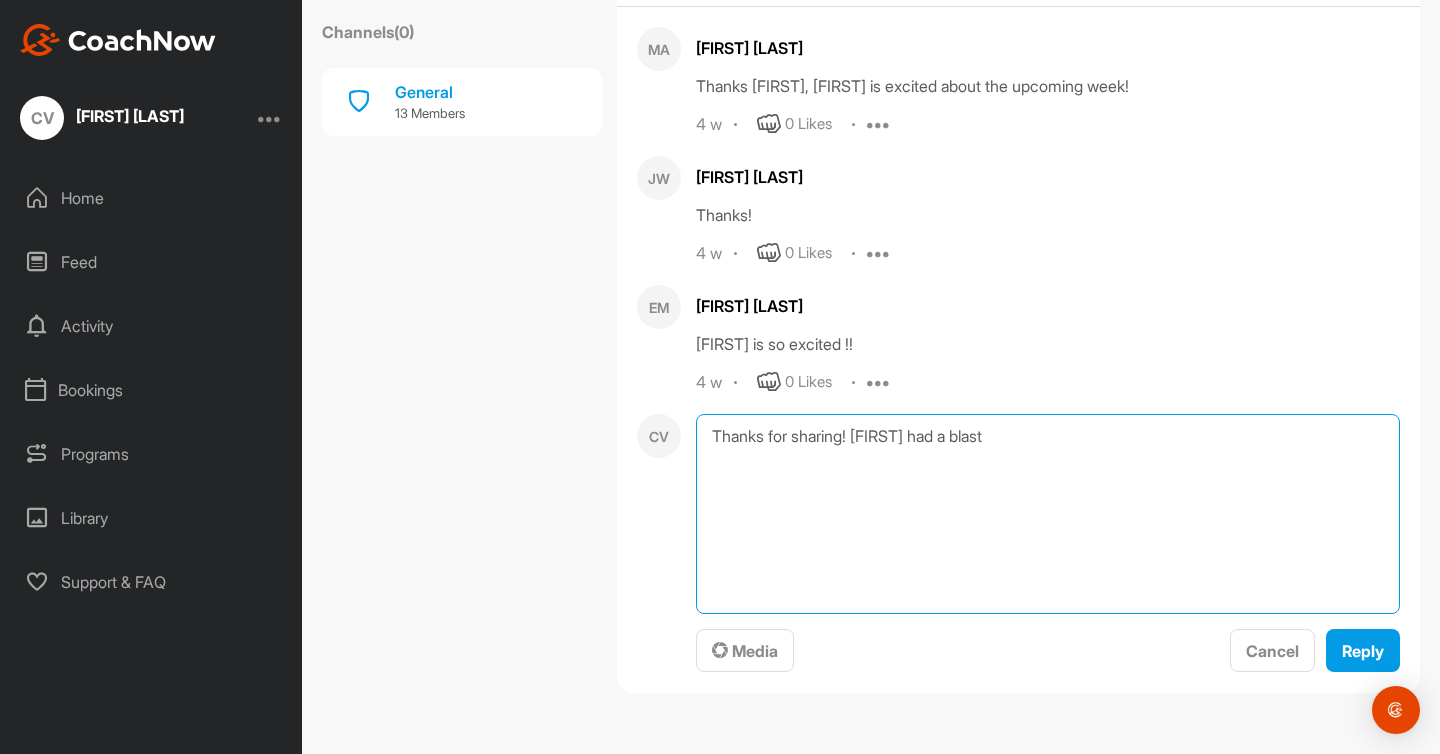 click on "Thanks for sharing! [FIRST] had a blast" at bounding box center (1048, 514) 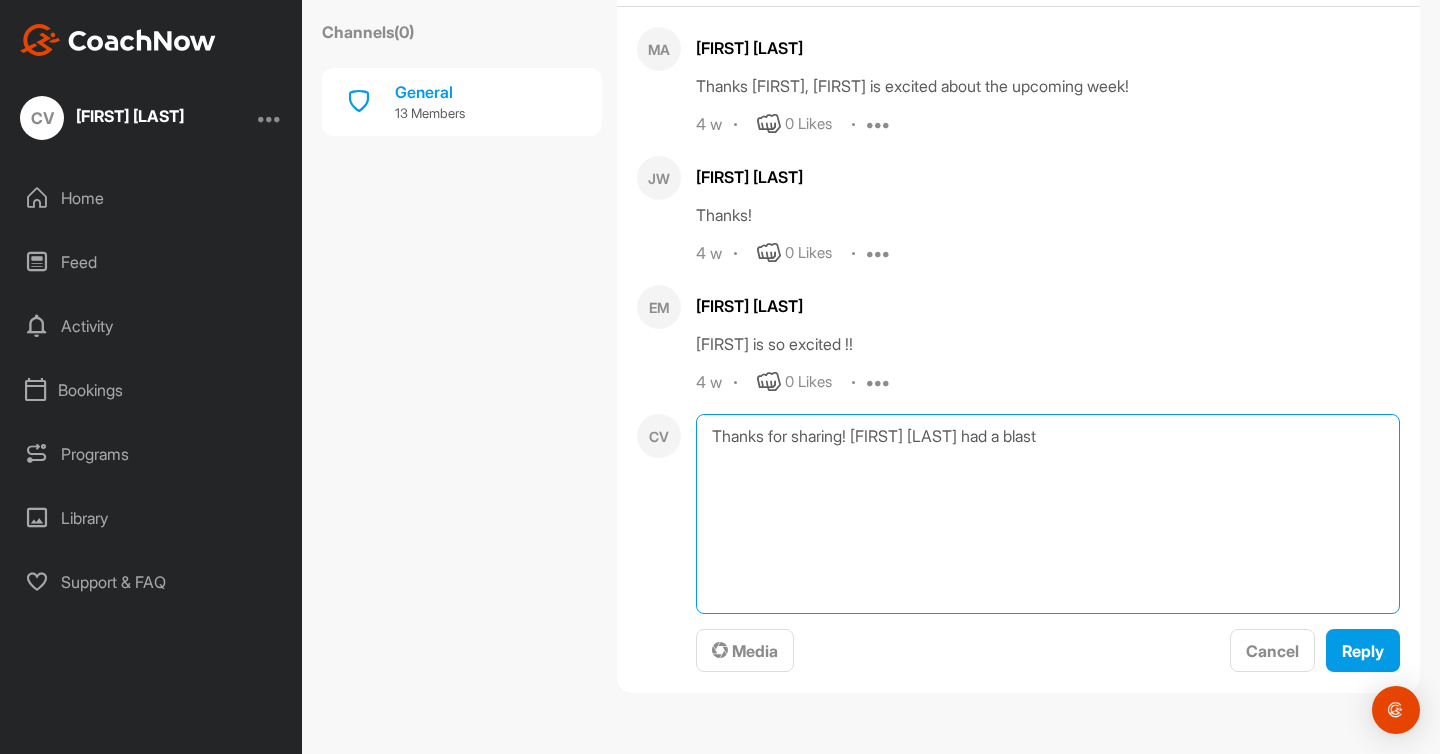 click on "Thanks for sharing! [FIRST] [LAST] had a blast" at bounding box center [1048, 514] 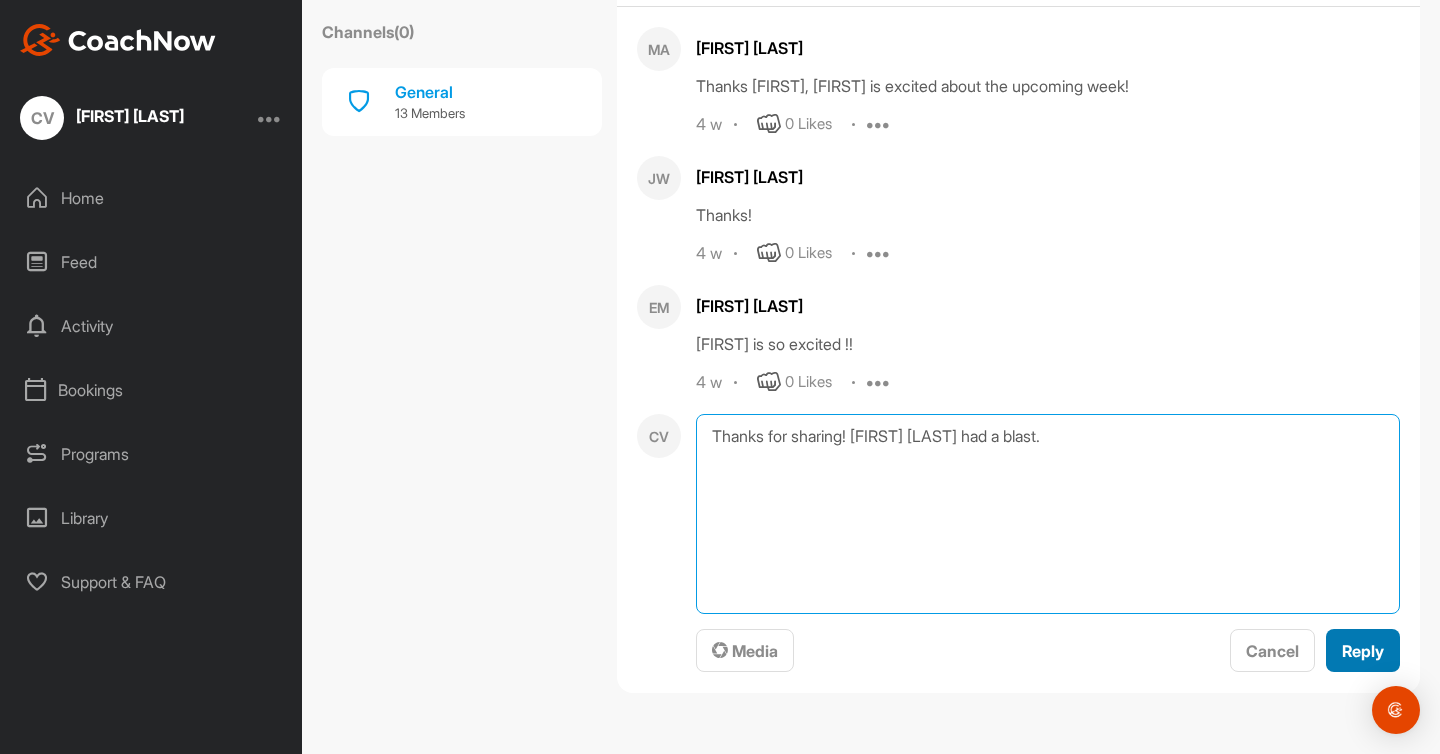 type on "Thanks for sharing! [FIRST] [LAST] had a blast." 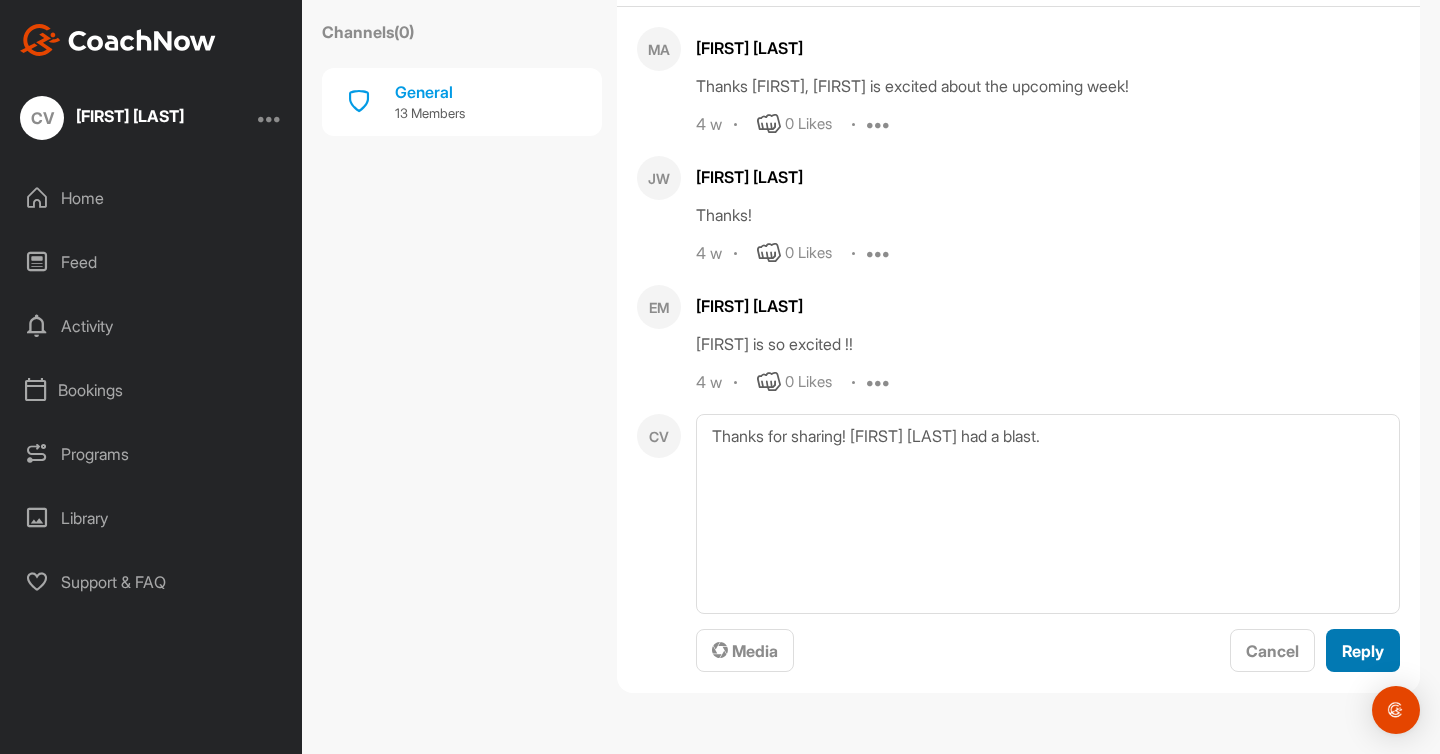 click on "Reply" at bounding box center [1363, 651] 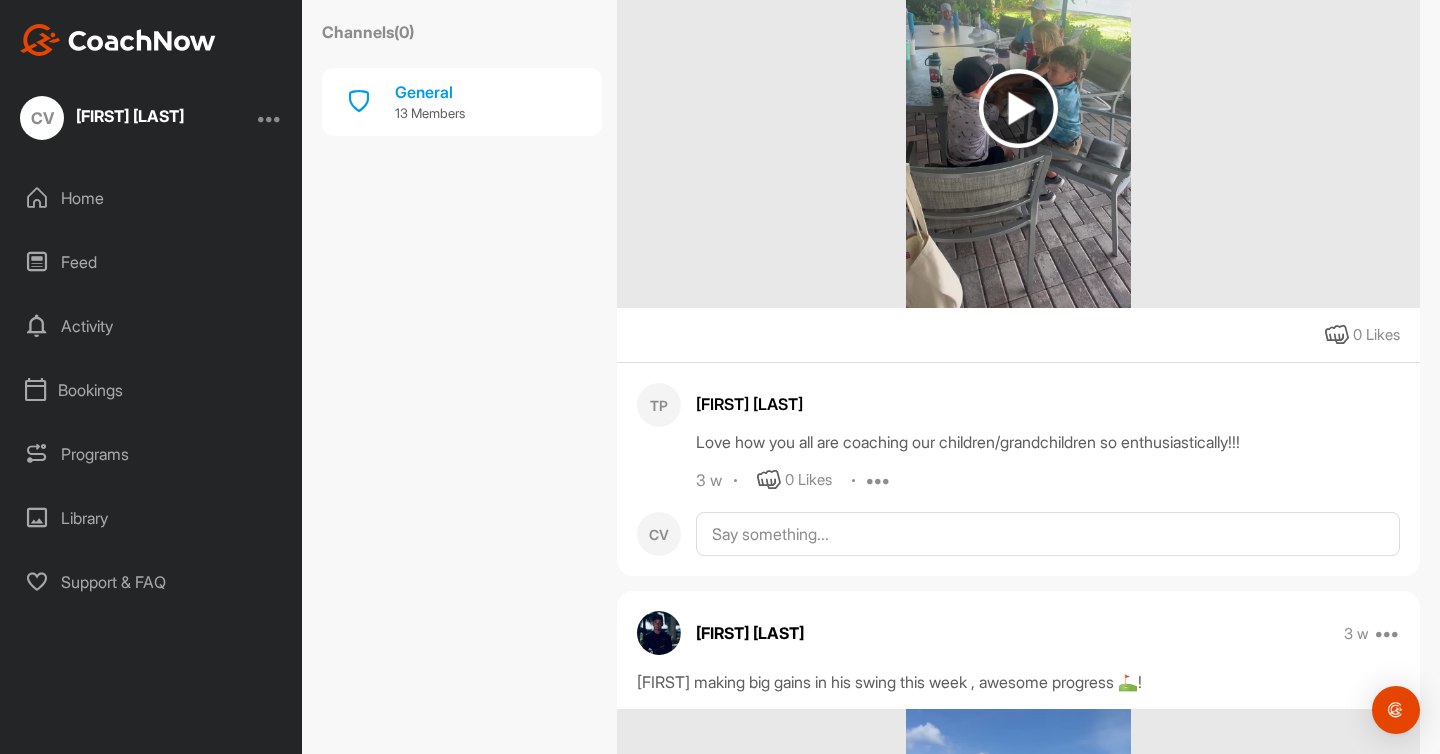 scroll, scrollTop: 0, scrollLeft: 0, axis: both 